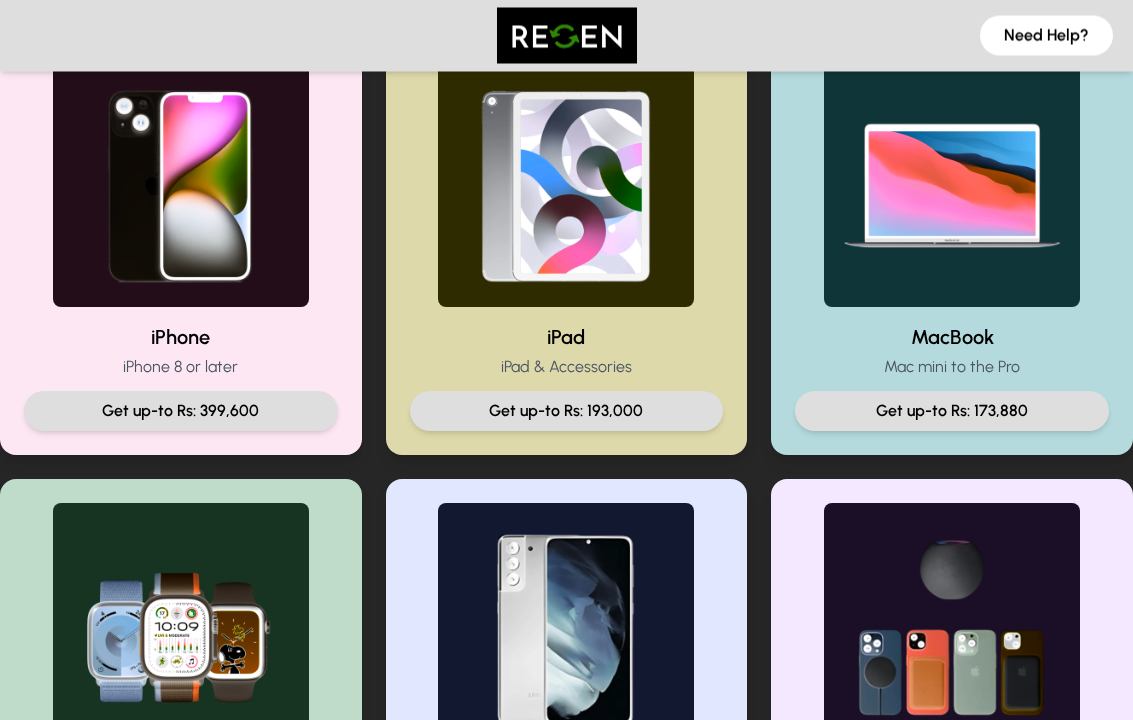 scroll, scrollTop: 469, scrollLeft: 0, axis: vertical 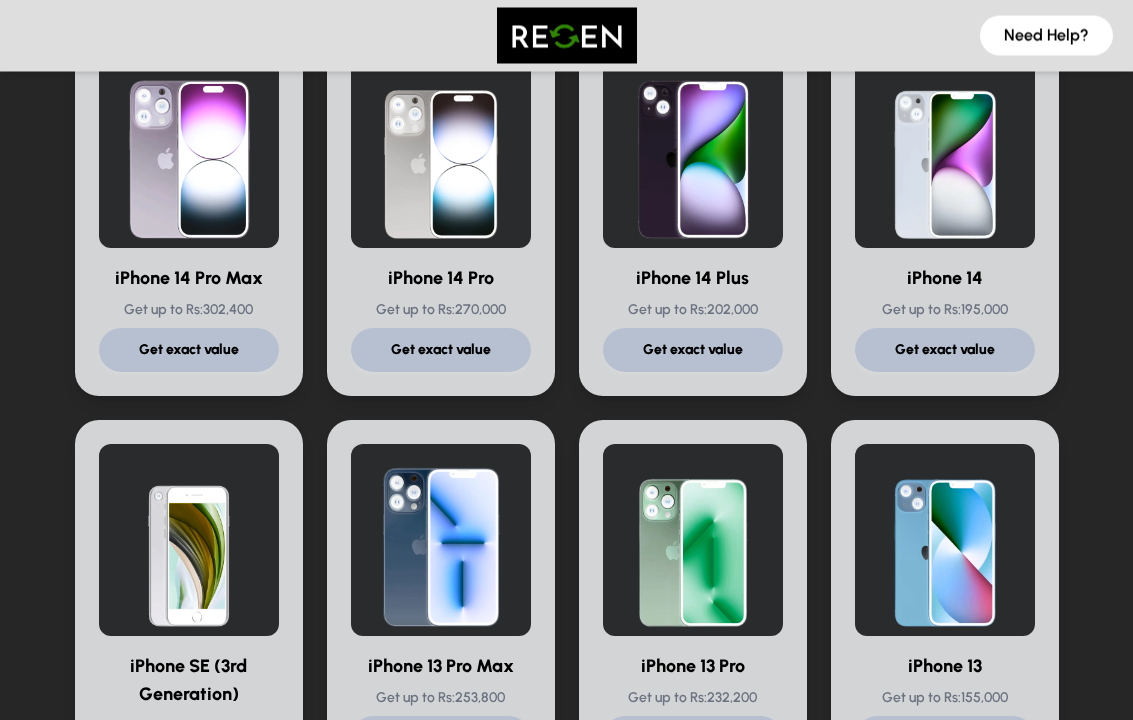 click on "Get exact value" at bounding box center [441, 351] 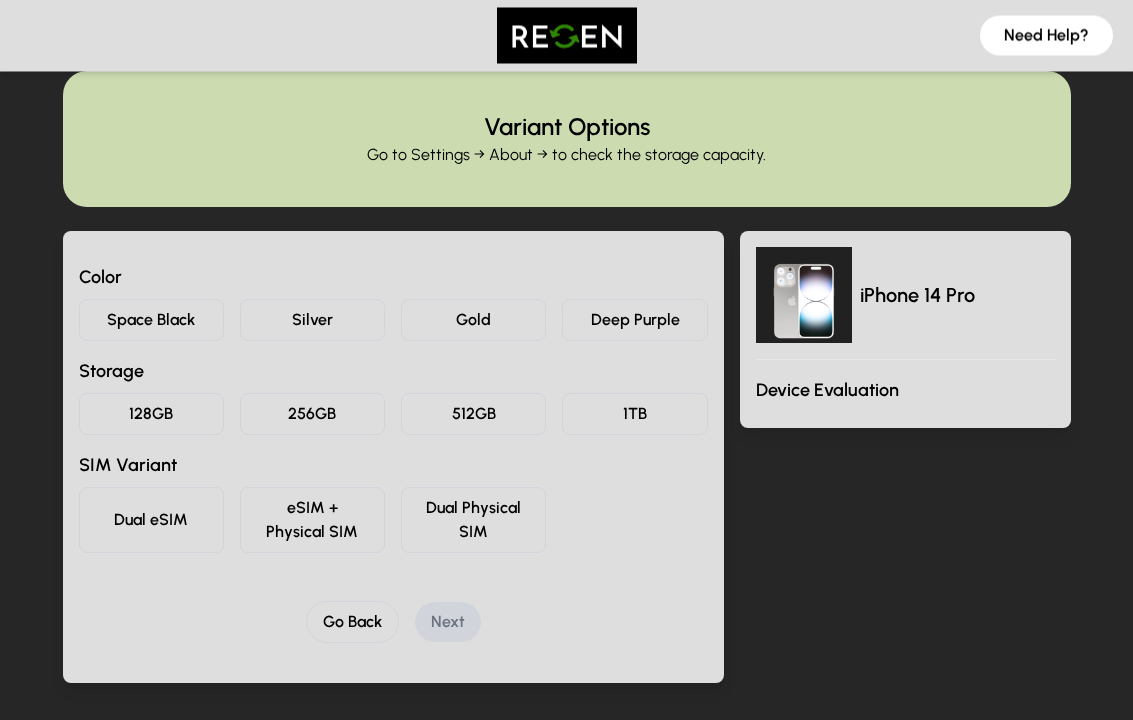 scroll, scrollTop: 45, scrollLeft: 0, axis: vertical 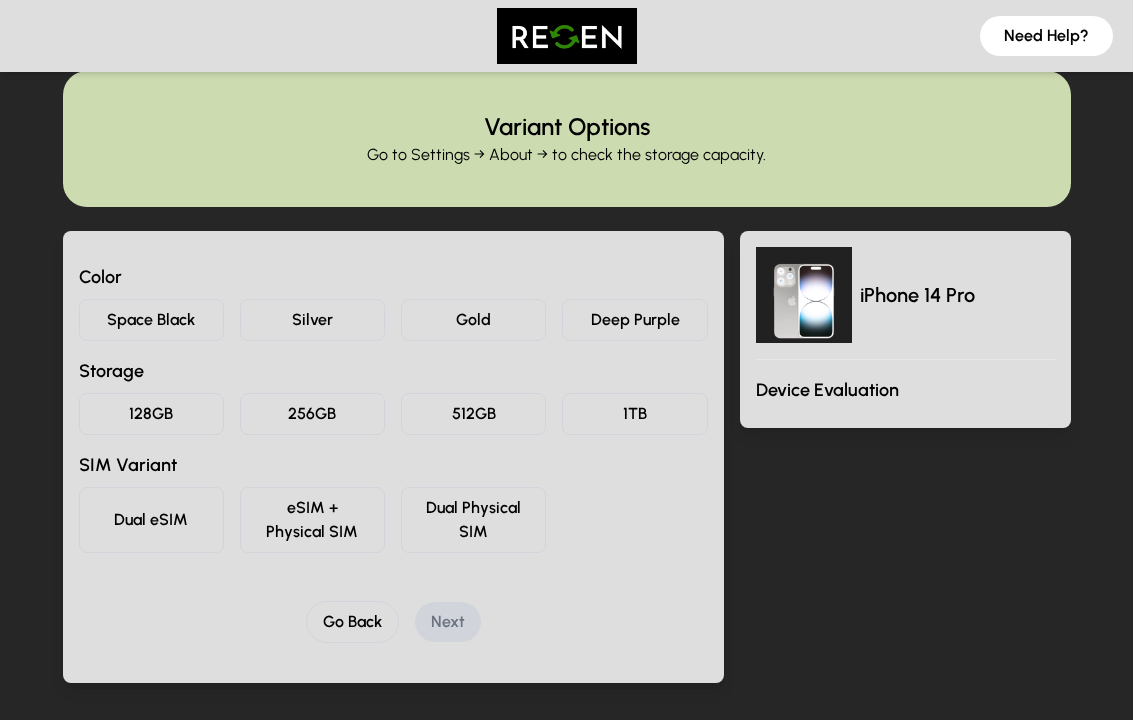 click on "Deep Purple" at bounding box center [634, 320] 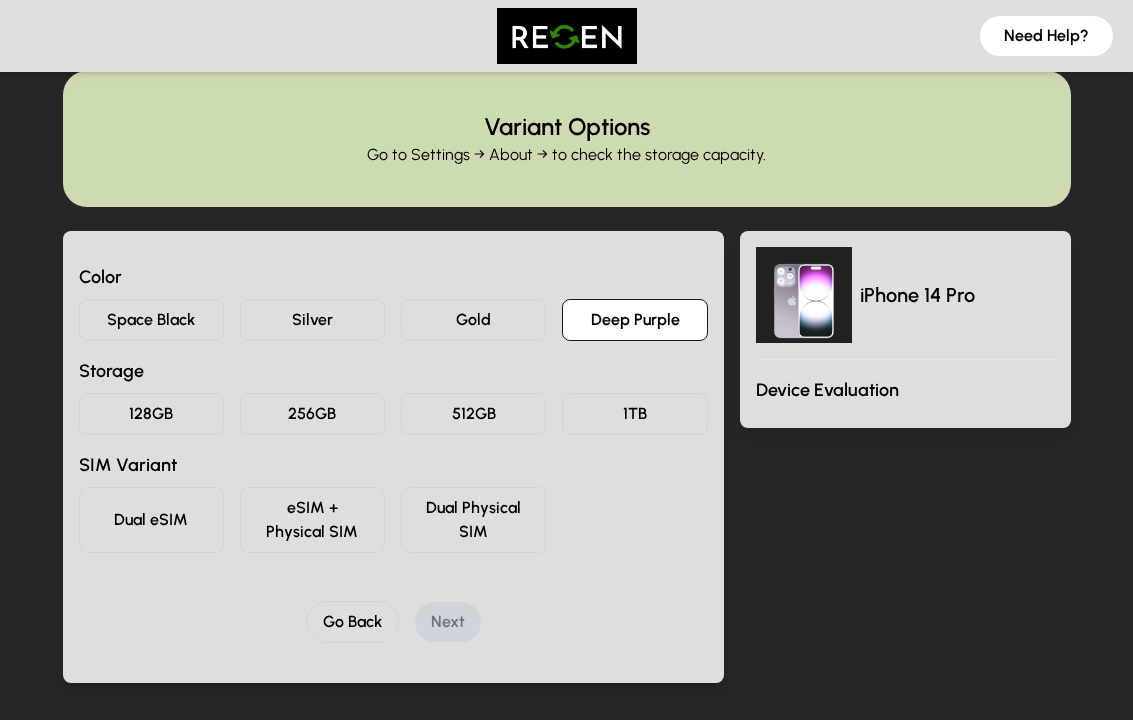 click on "128GB" at bounding box center [151, 414] 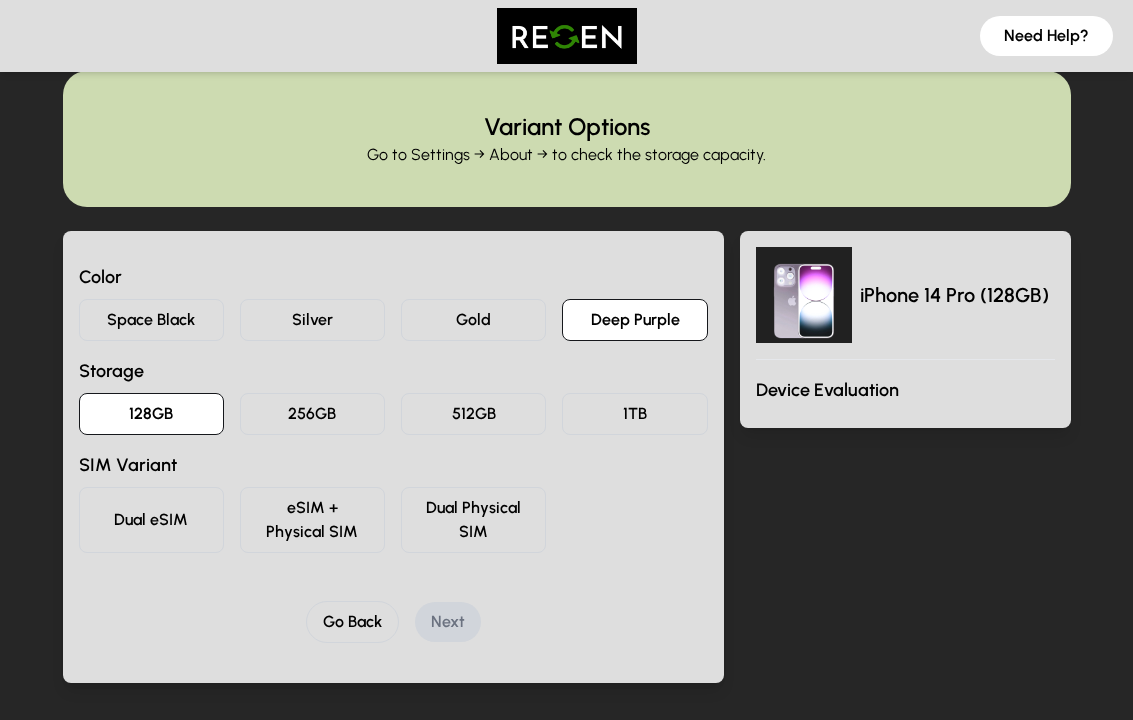 click on "eSIM + Physical SIM" at bounding box center [312, 520] 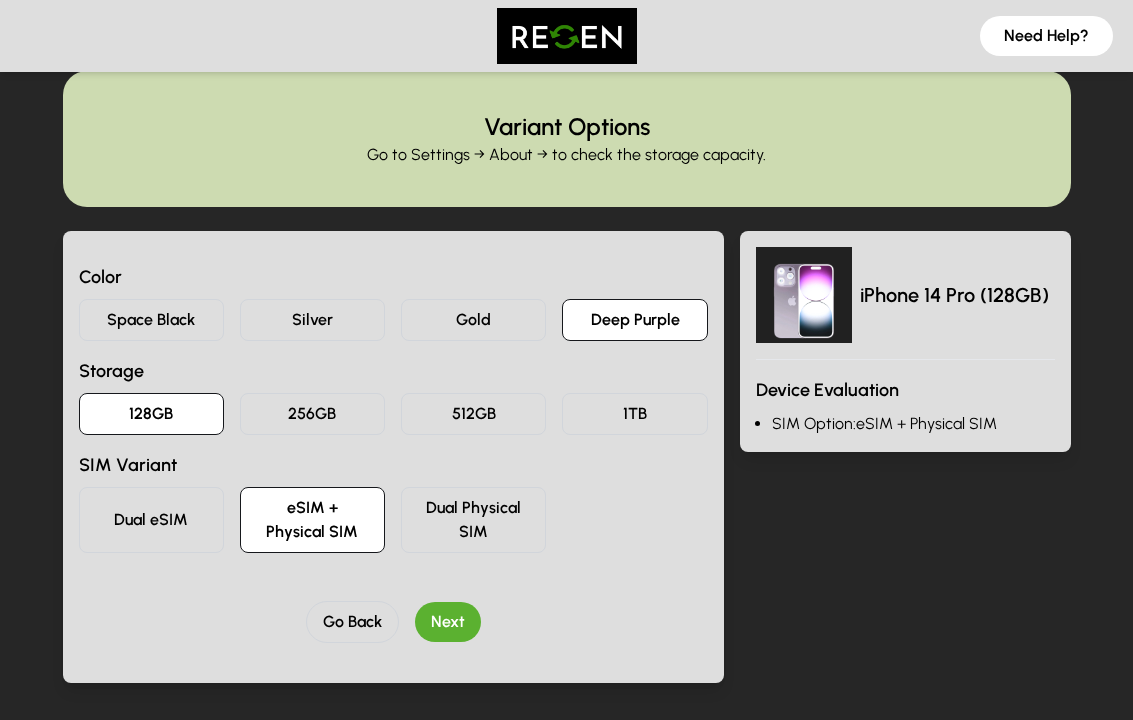 click on "Next" at bounding box center [448, 622] 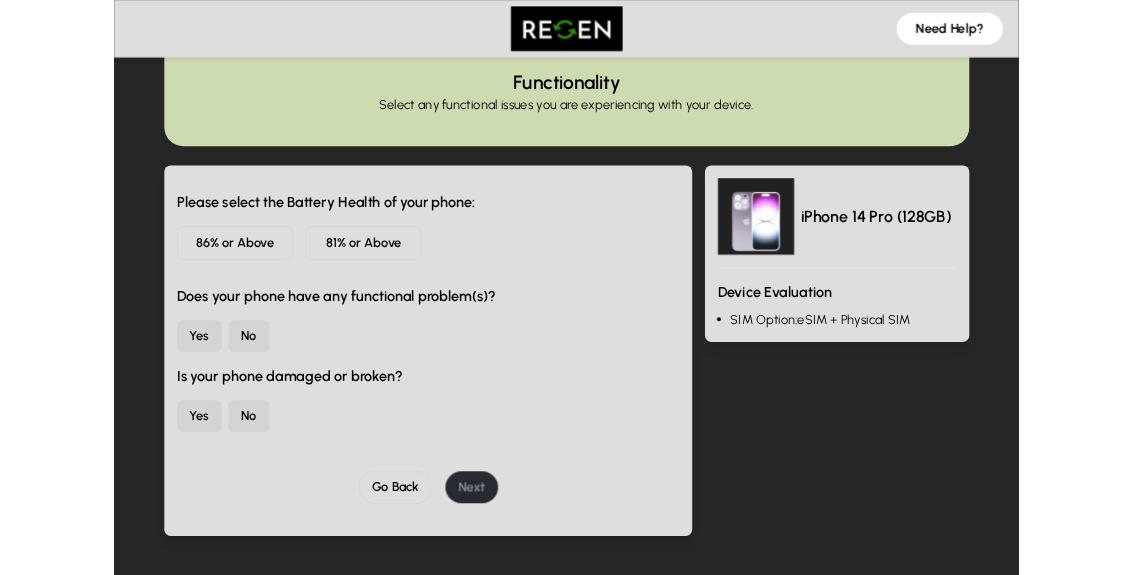 scroll, scrollTop: 133, scrollLeft: 0, axis: vertical 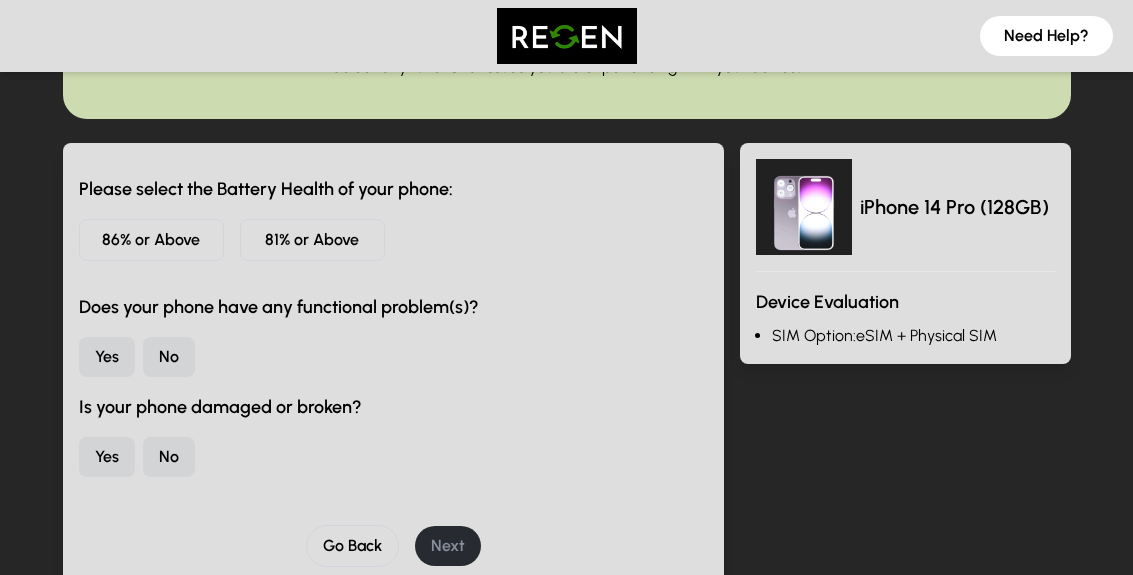 click on "86% or Above" at bounding box center (151, 240) 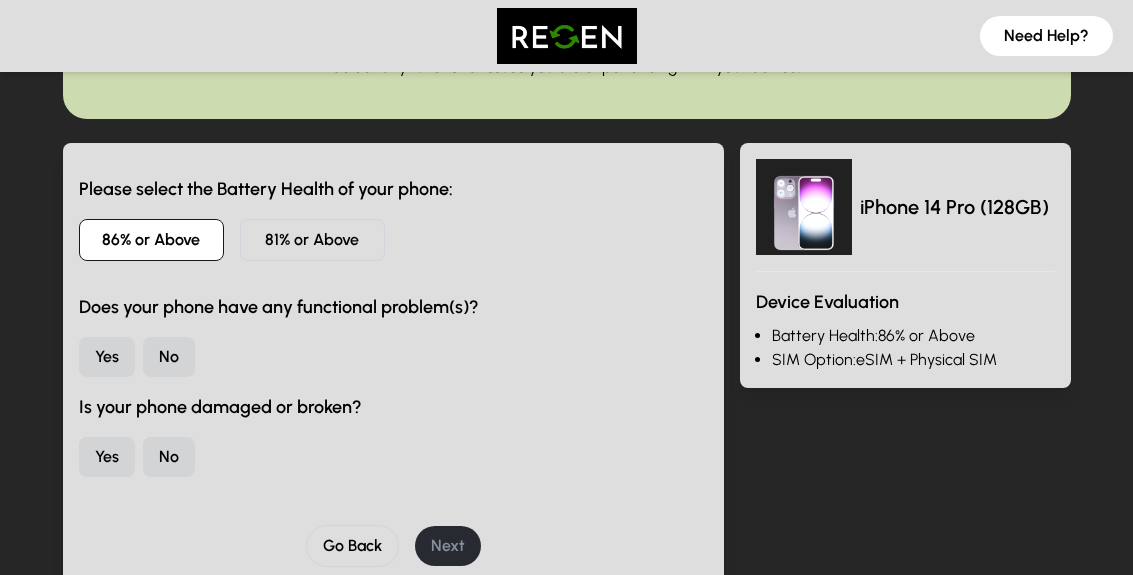 click on "No" at bounding box center (169, 357) 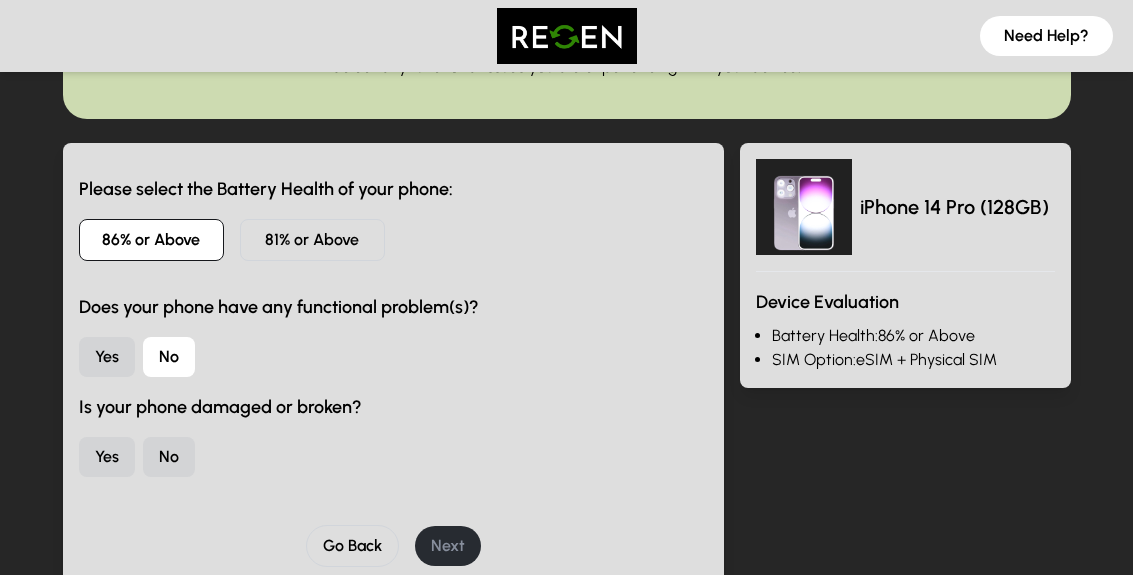 click on "No" at bounding box center [169, 457] 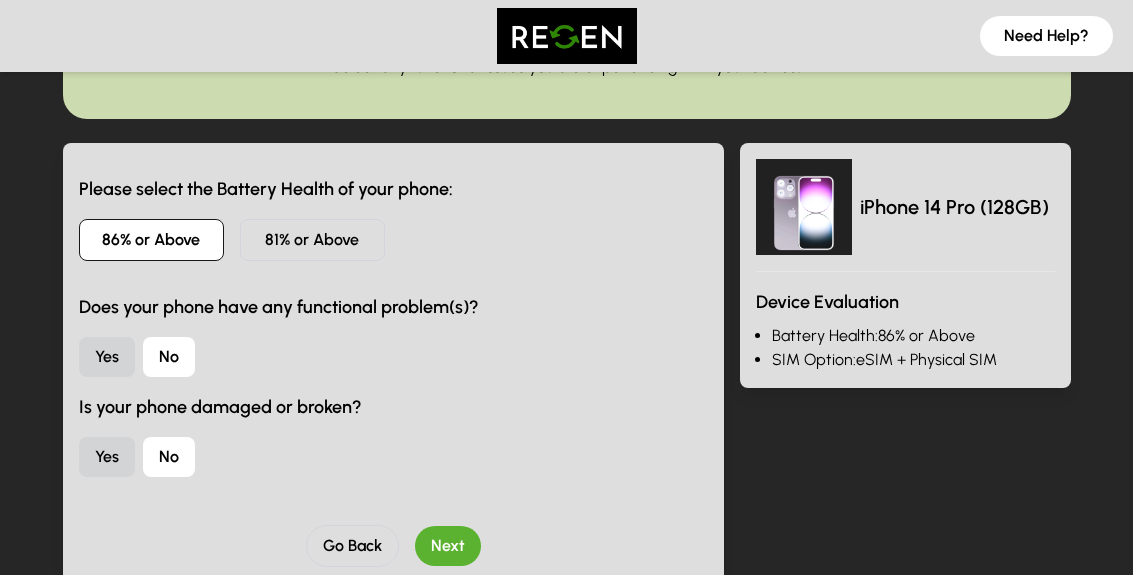 click on "Next" at bounding box center (448, 546) 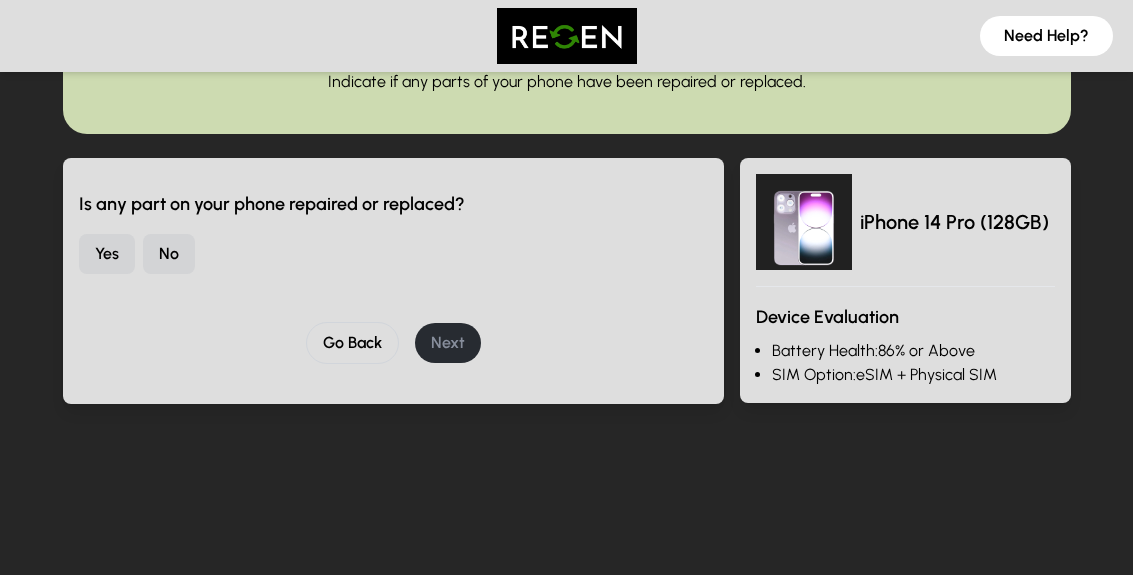 scroll, scrollTop: 0, scrollLeft: 0, axis: both 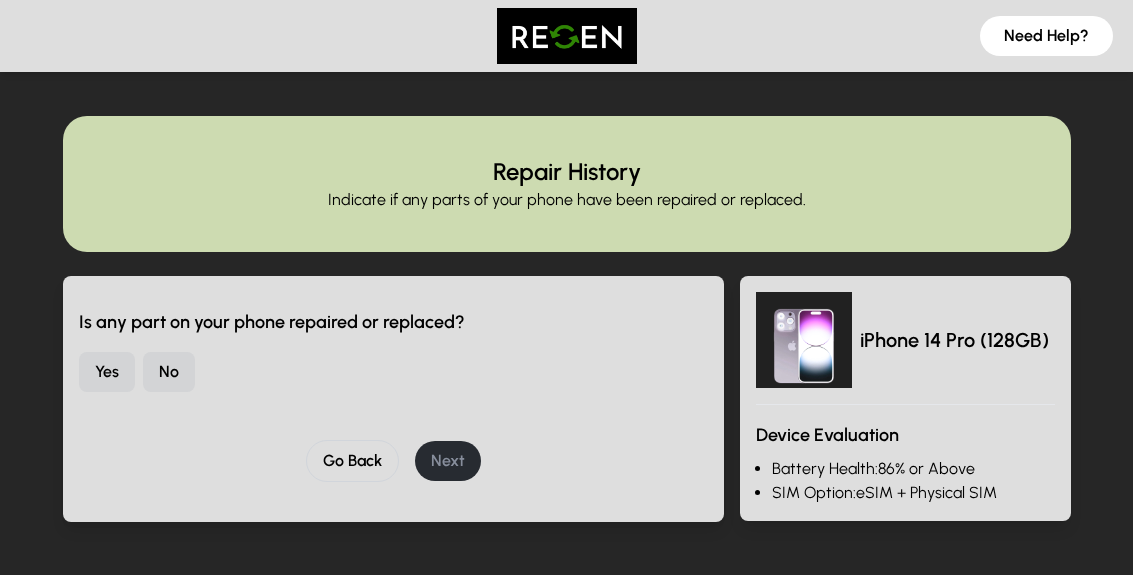 click on "No" at bounding box center [169, 372] 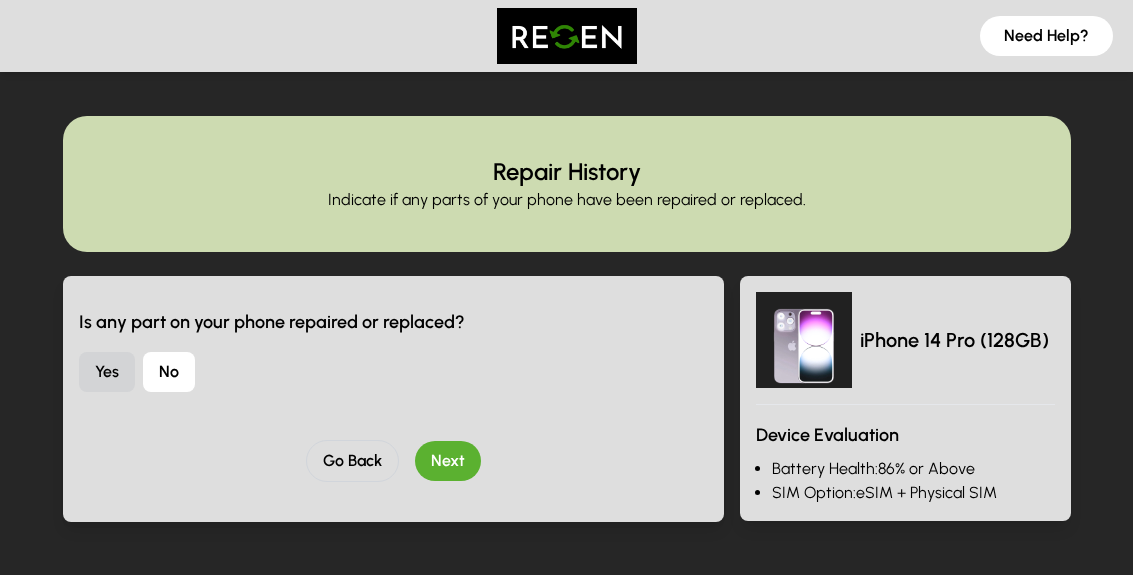 click on "Next" at bounding box center [448, 461] 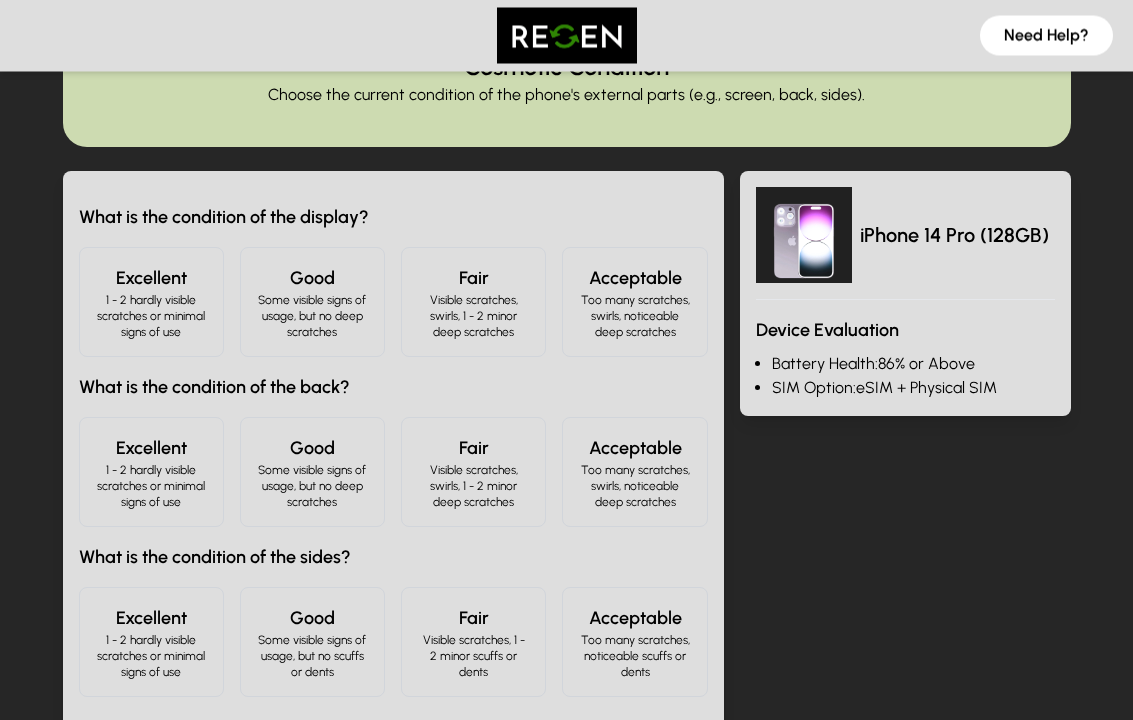 scroll, scrollTop: 103, scrollLeft: 0, axis: vertical 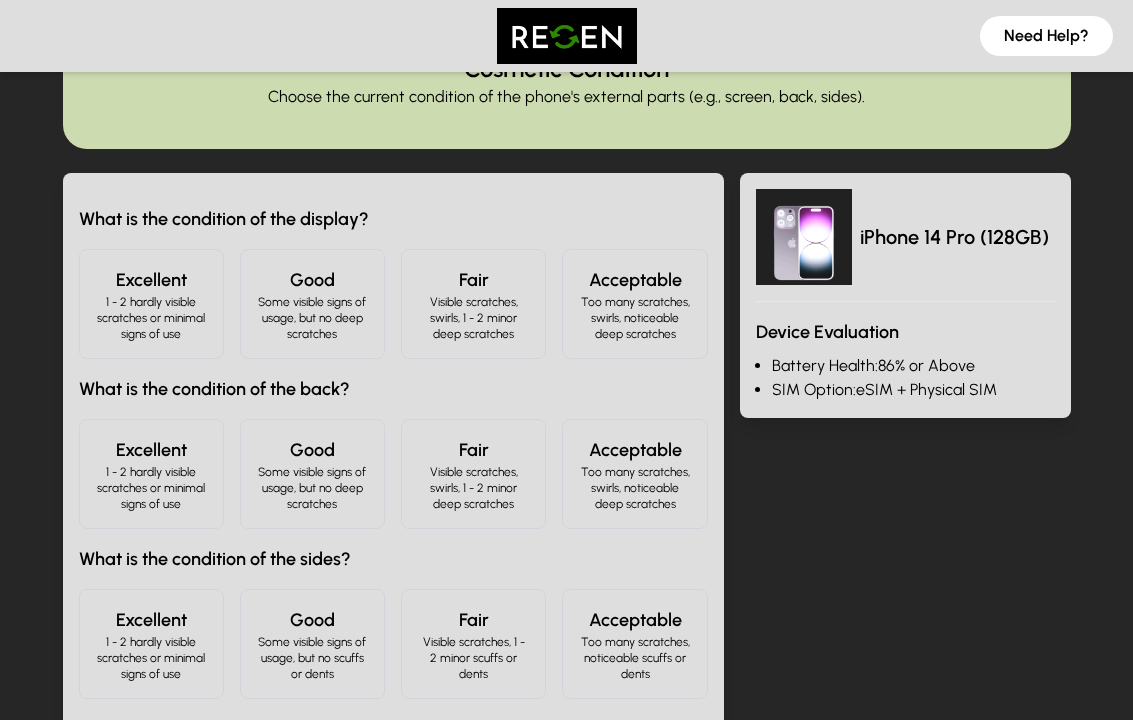 click on "1 - 2 hardly visible scratches or minimal signs of use" at bounding box center [151, 318] 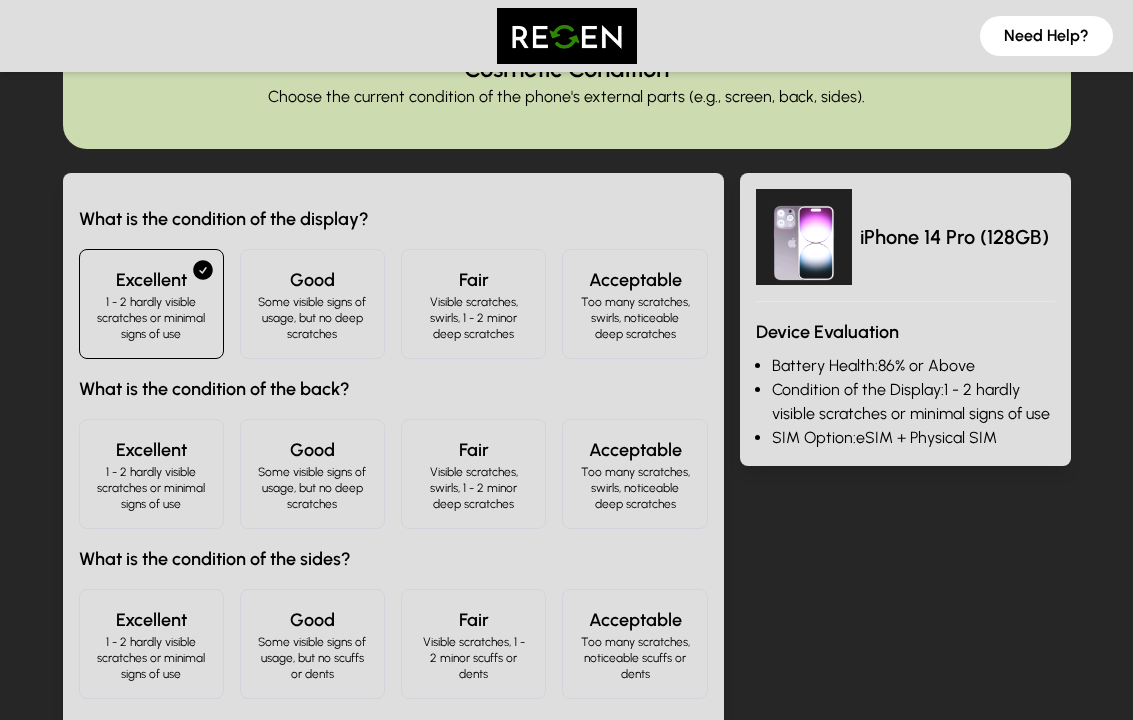 click on "1 - 2 hardly visible scratches or minimal signs of use" at bounding box center [151, 488] 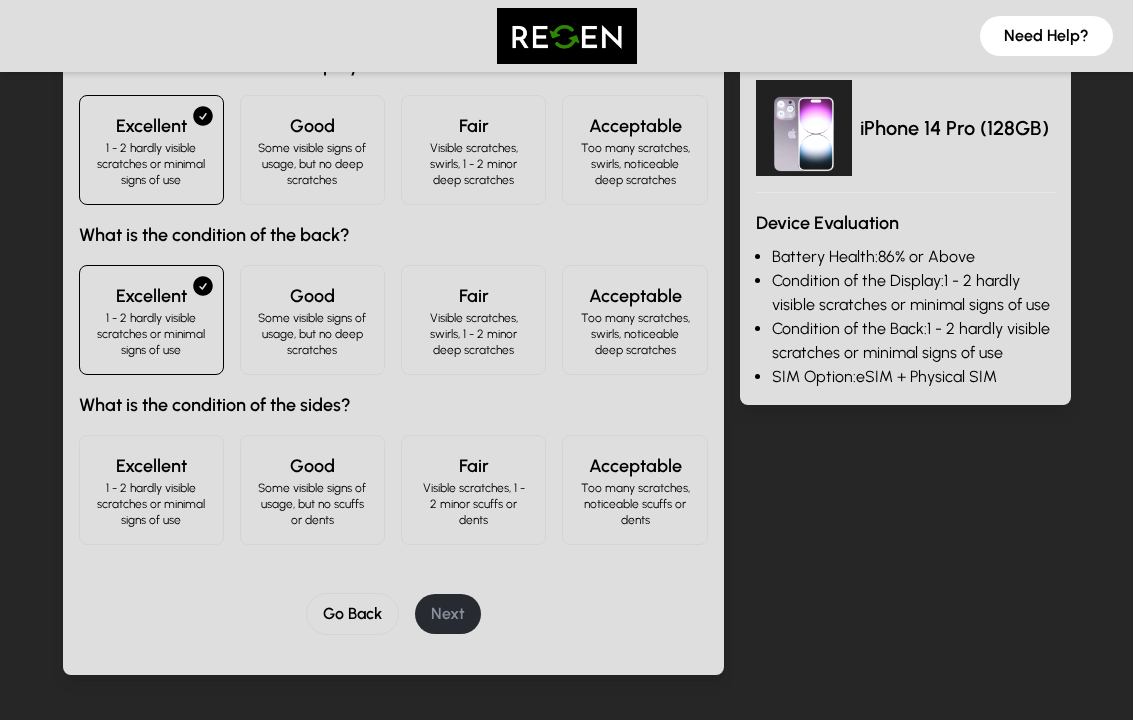 scroll, scrollTop: 304, scrollLeft: 0, axis: vertical 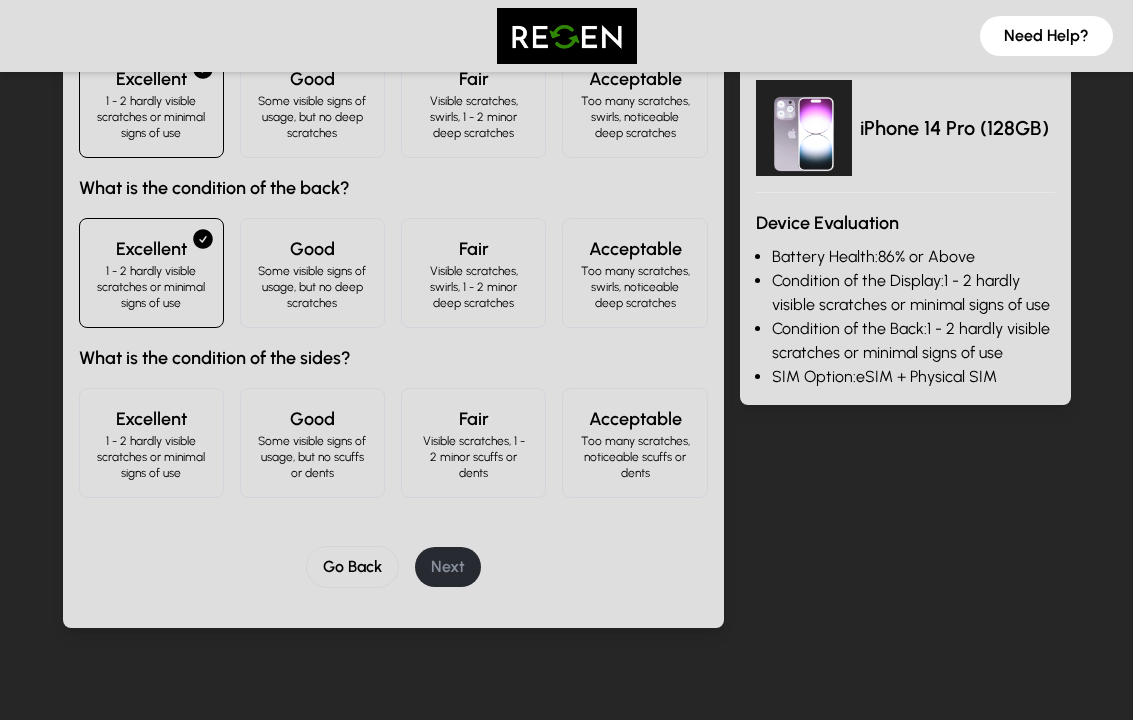 click on "1 - 2 hardly visible scratches or minimal signs of use" at bounding box center (151, 457) 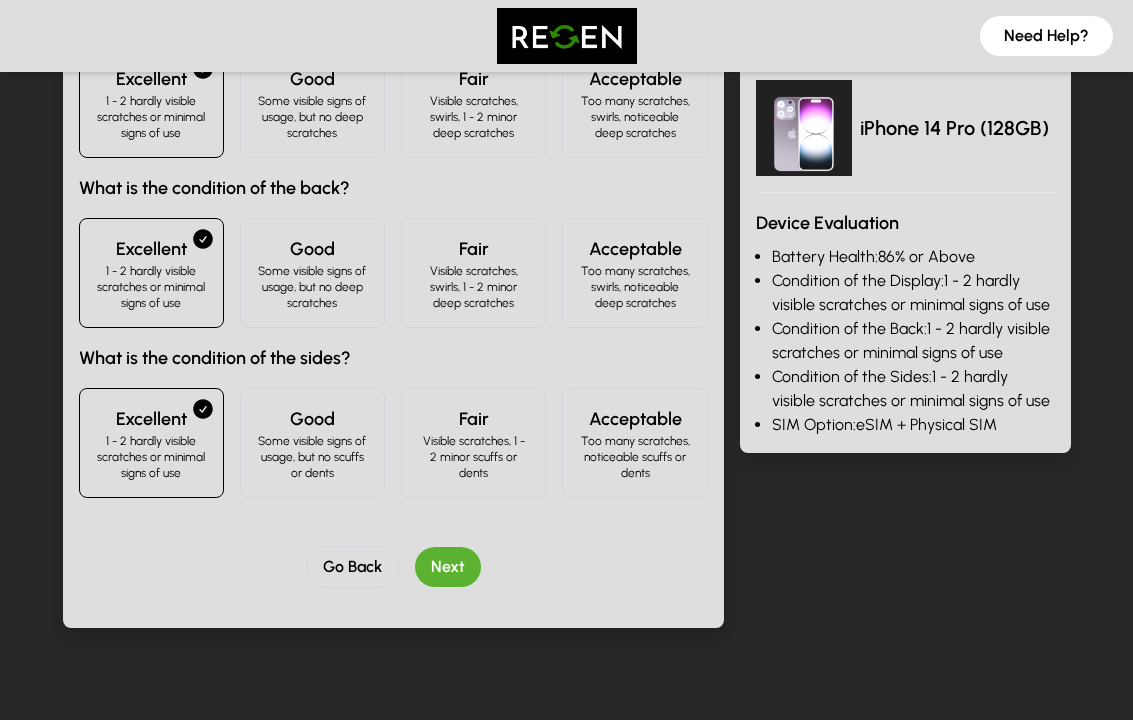 click on "Next" at bounding box center (448, 567) 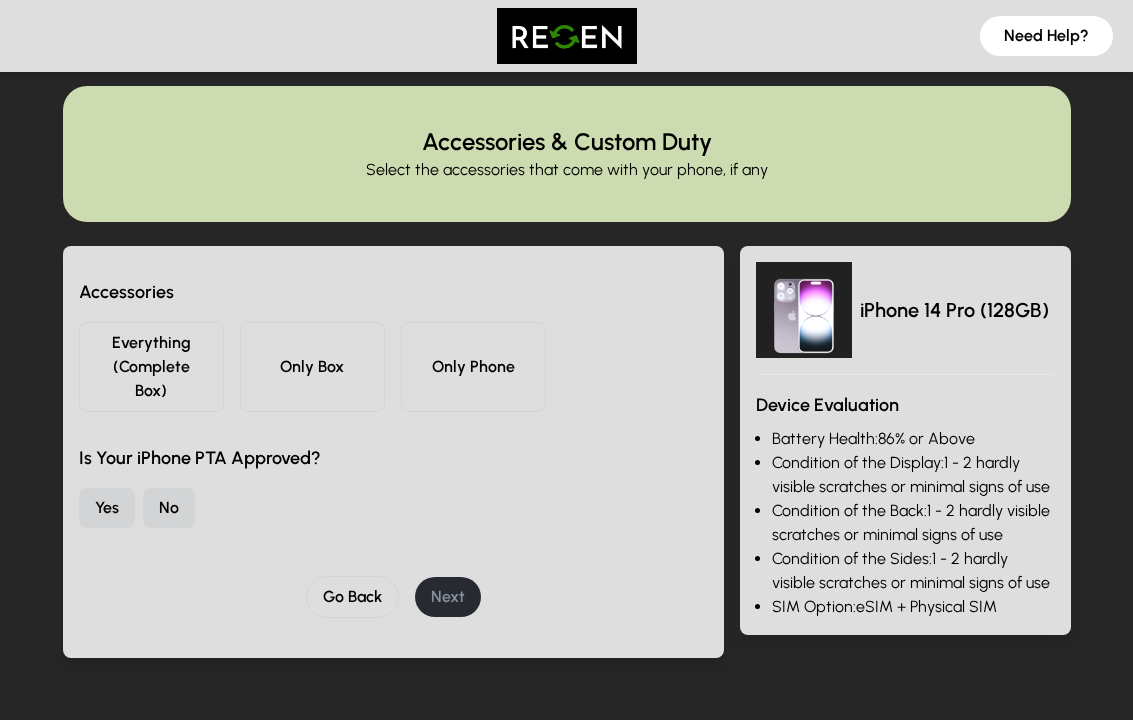 scroll, scrollTop: 0, scrollLeft: 0, axis: both 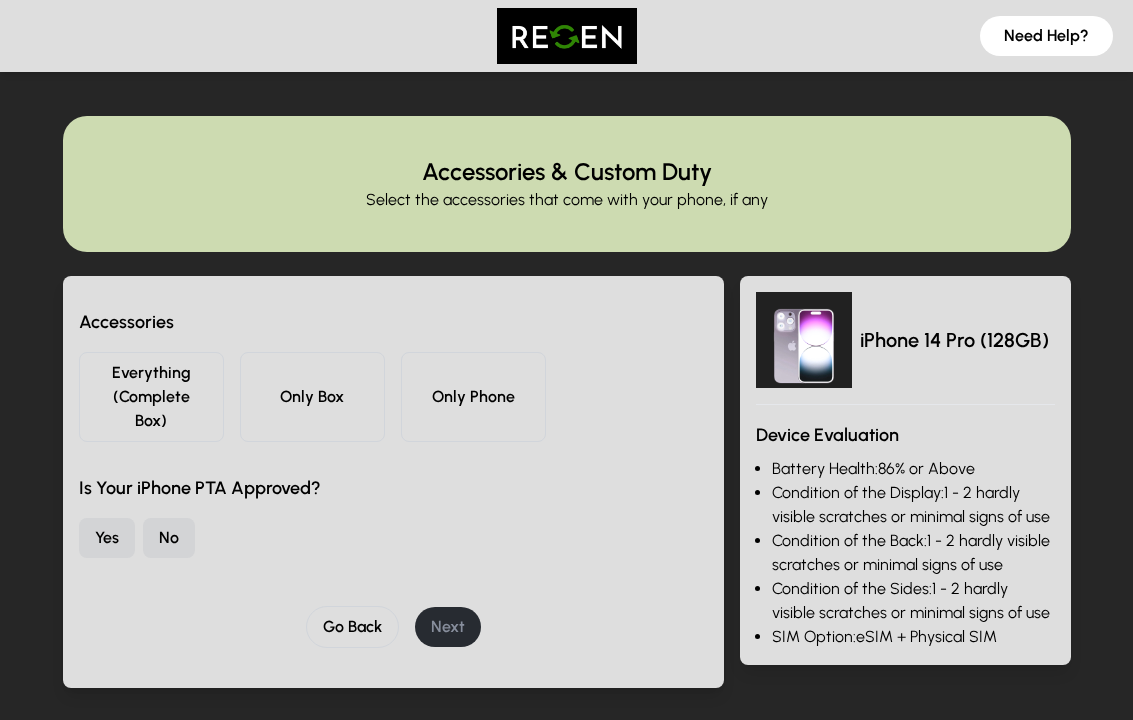 click on "Everything (Complete Box)" at bounding box center [151, 397] 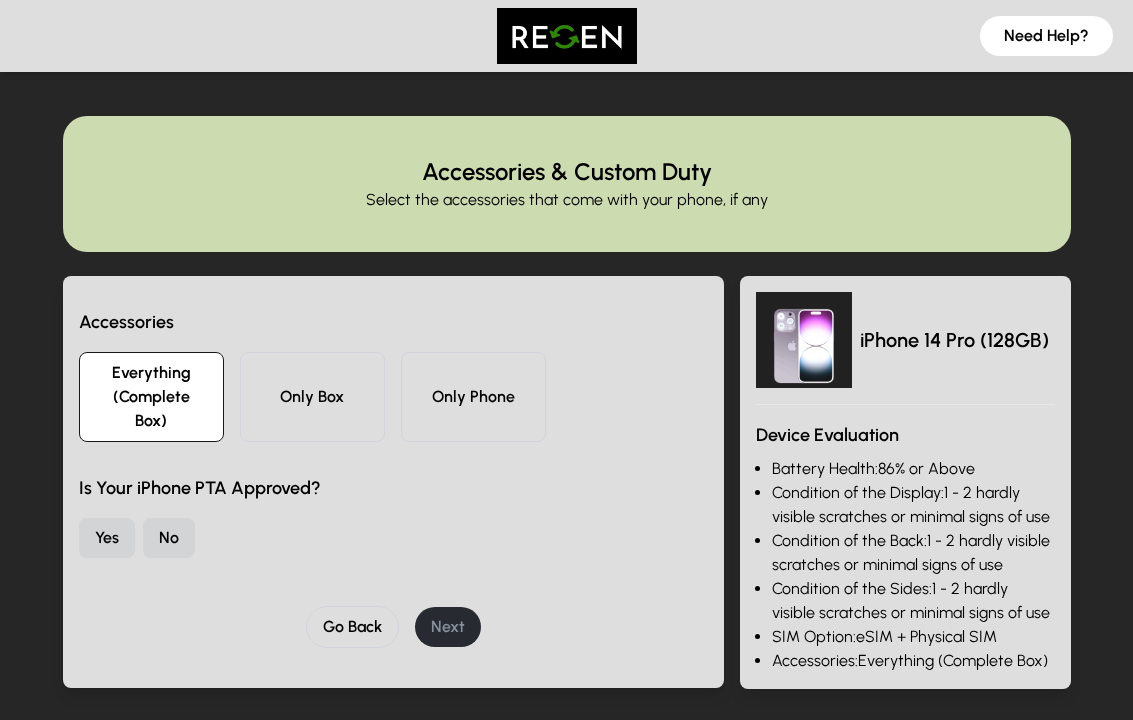 click on "Yes" at bounding box center [107, 538] 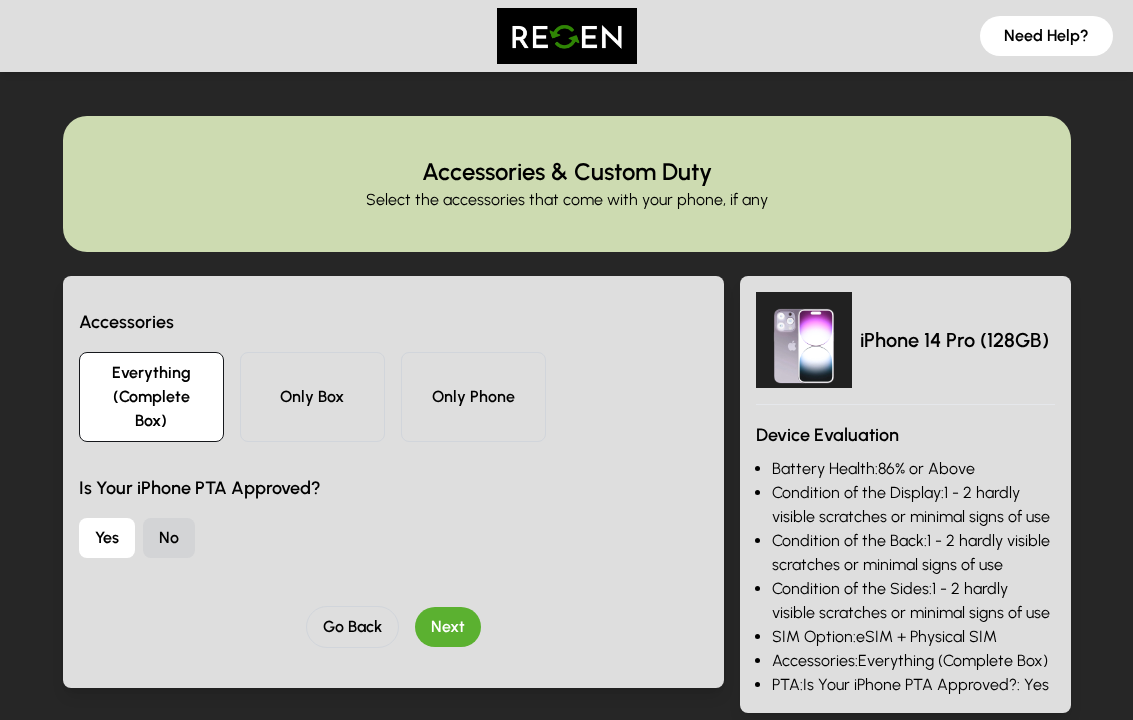 click on "Next" at bounding box center (448, 627) 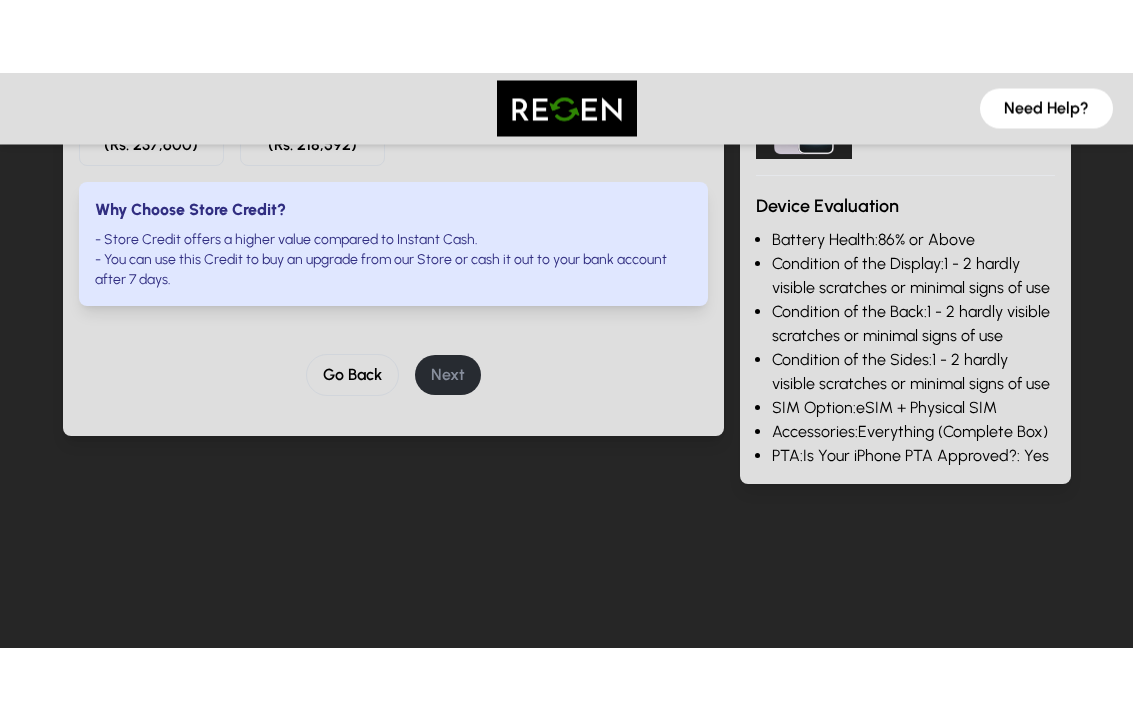 scroll, scrollTop: 169, scrollLeft: 0, axis: vertical 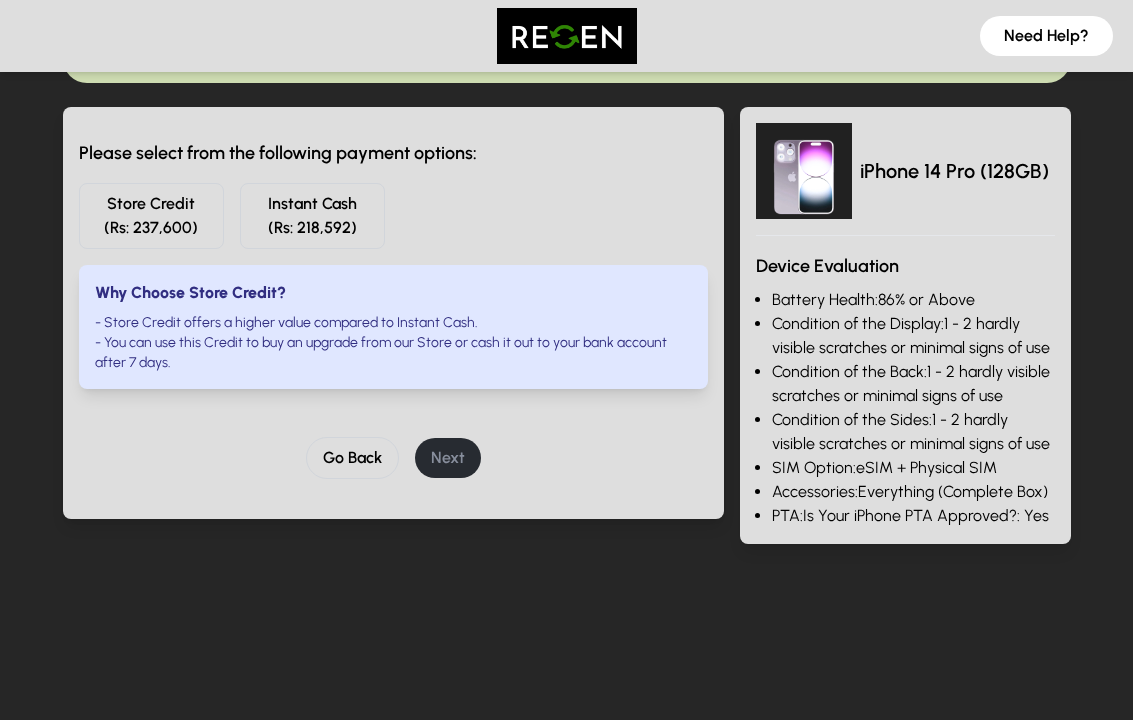 click on "Store Credit (Rs: 237,600)" at bounding box center [151, 216] 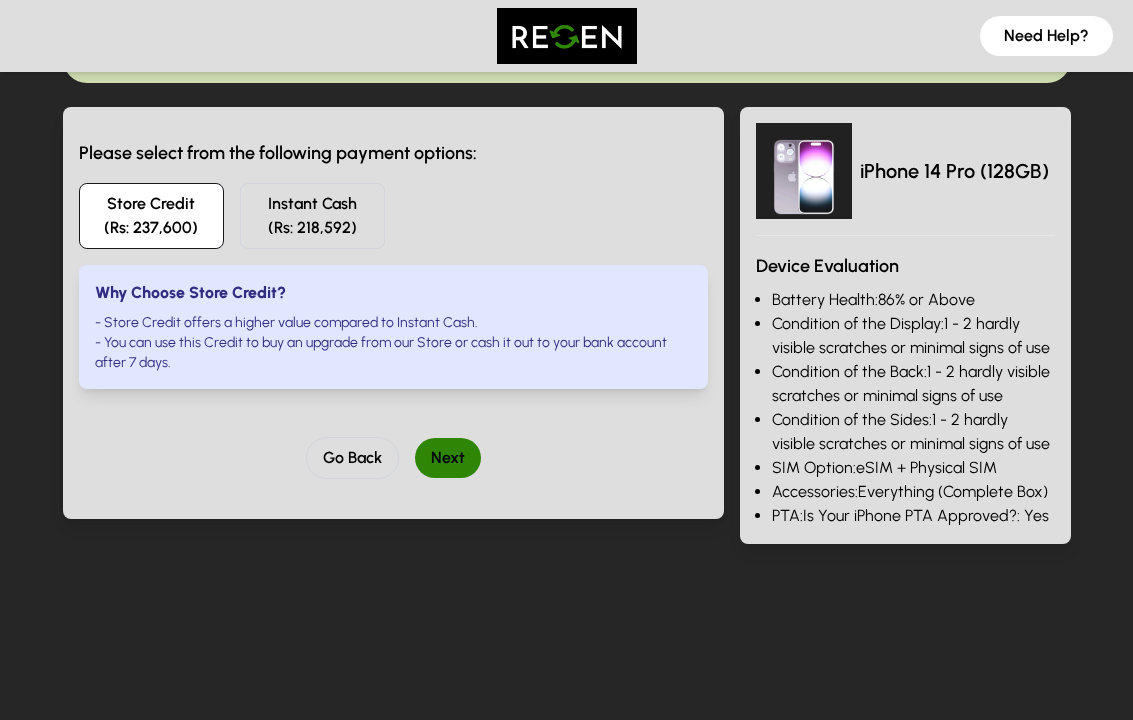 click on "Next" at bounding box center (448, 458) 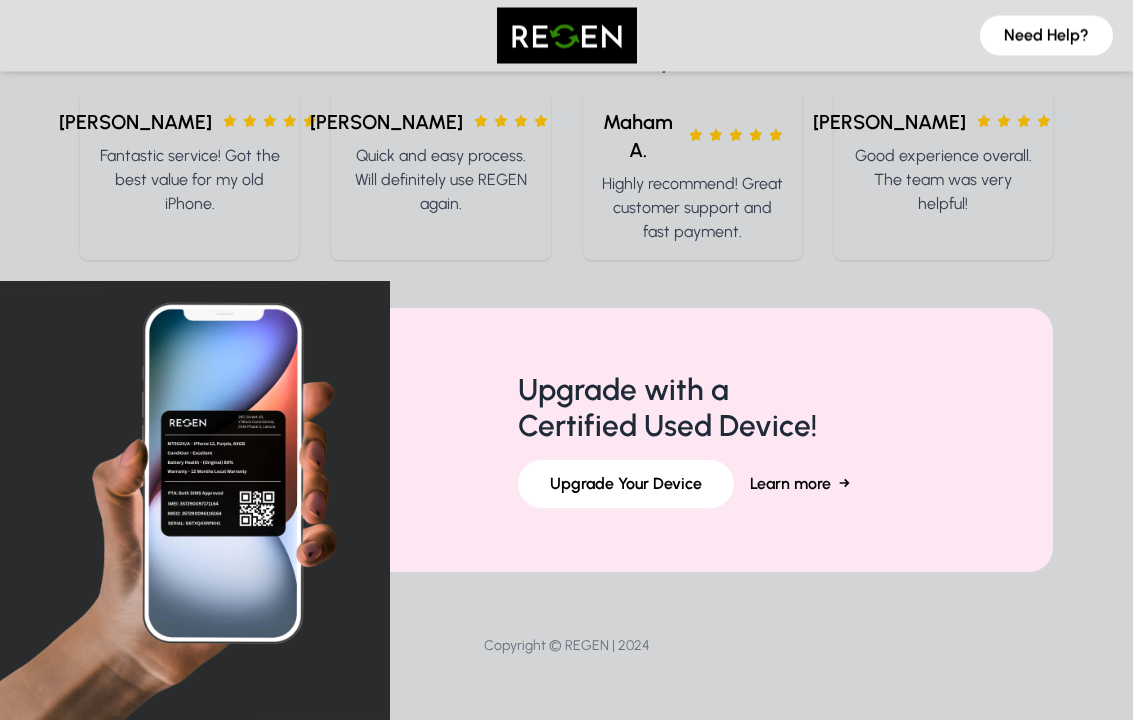 scroll, scrollTop: 1376, scrollLeft: 0, axis: vertical 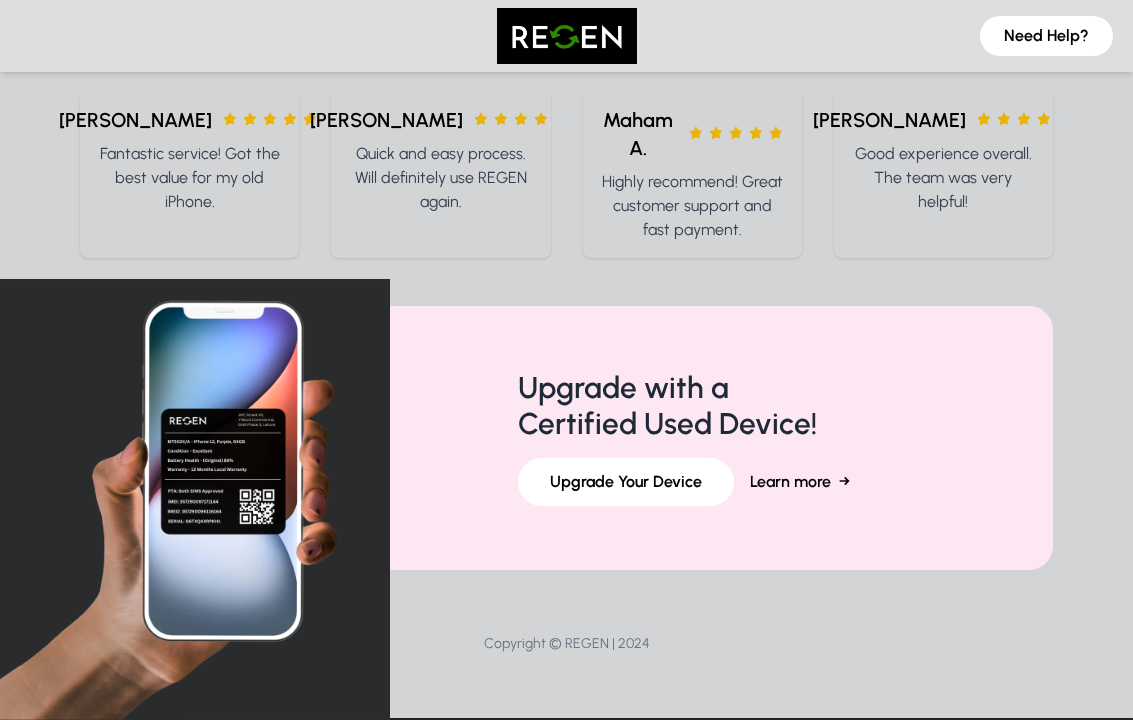 click on "Upgrade Your Device" at bounding box center [626, 482] 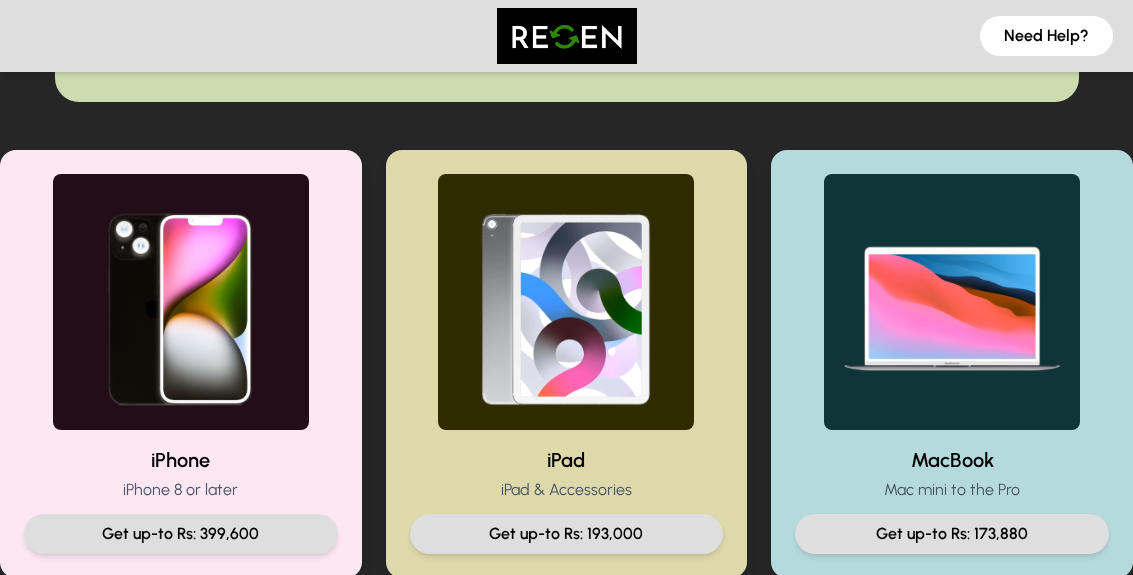 click at bounding box center [181, 302] 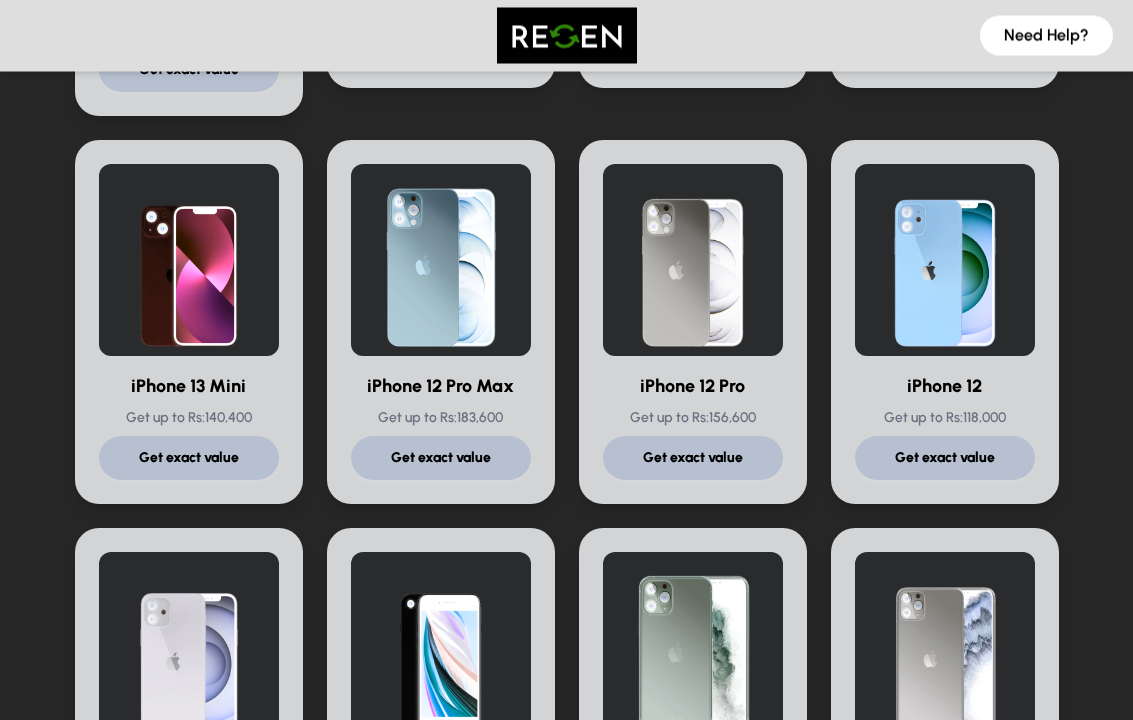 scroll, scrollTop: 1280, scrollLeft: 0, axis: vertical 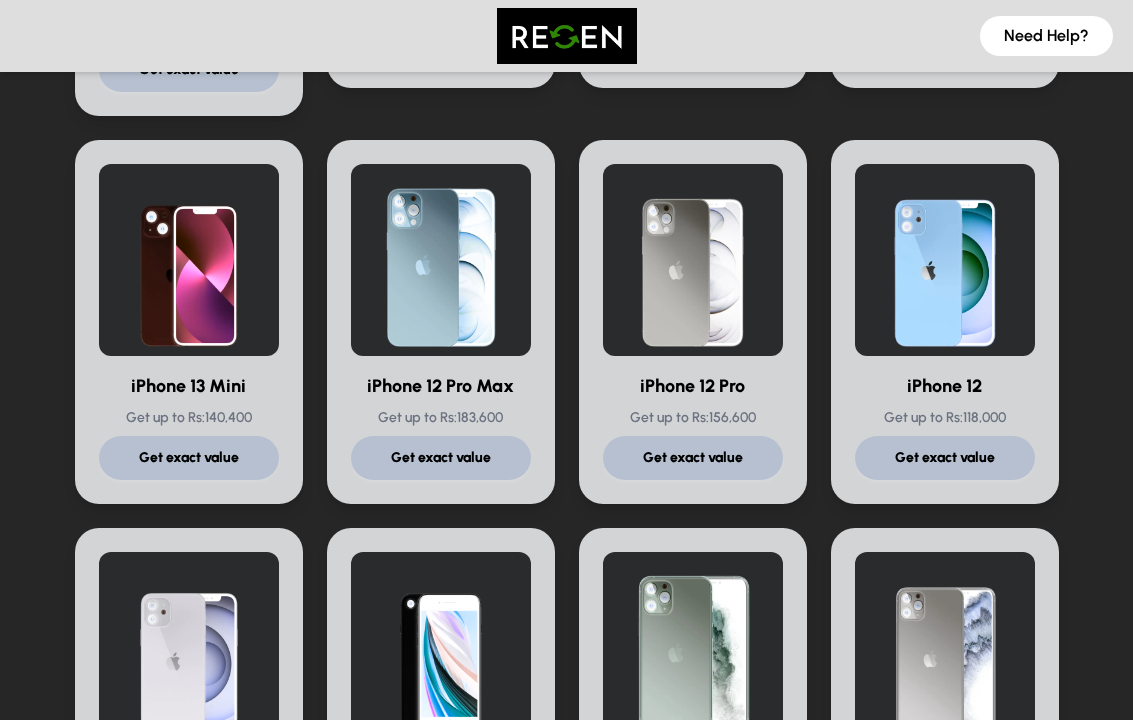 click on "Get exact value" at bounding box center (945, 458) 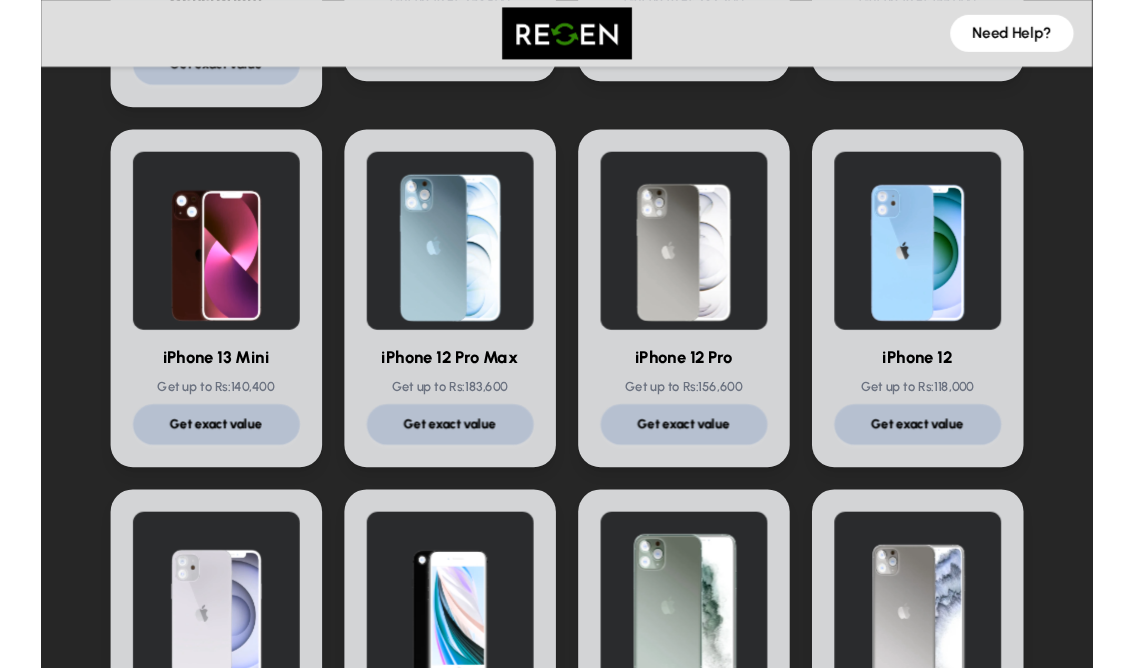 scroll, scrollTop: 0, scrollLeft: 0, axis: both 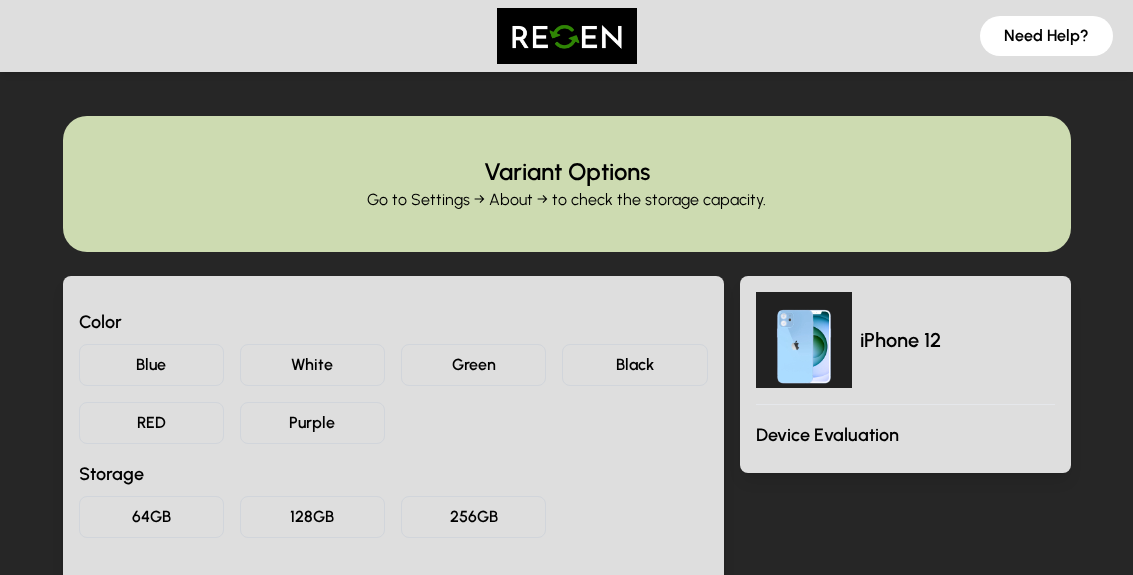 click on "Black" at bounding box center (634, 365) 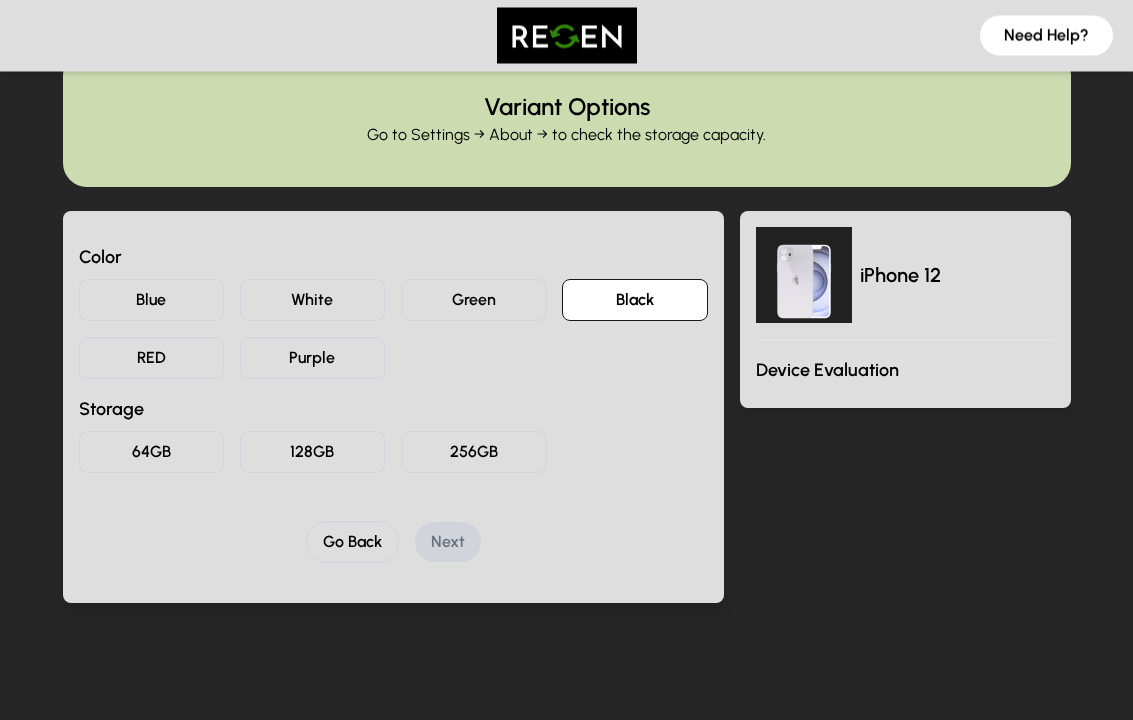 scroll, scrollTop: 65, scrollLeft: 0, axis: vertical 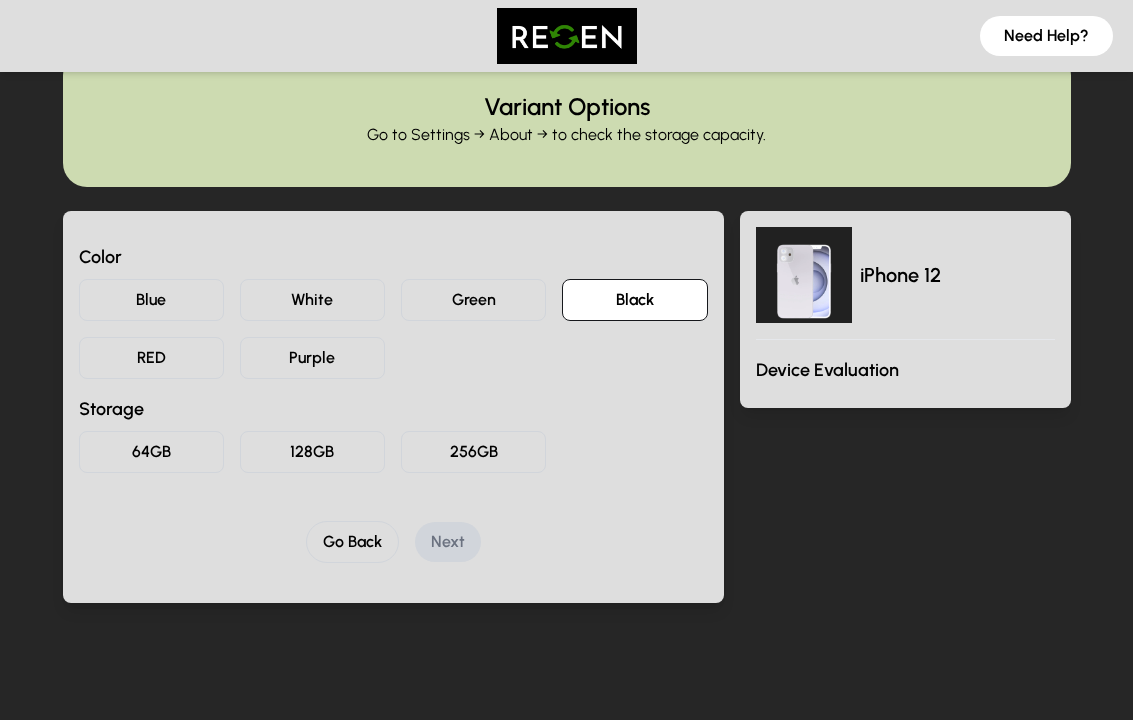 click on "128GB" at bounding box center [312, 452] 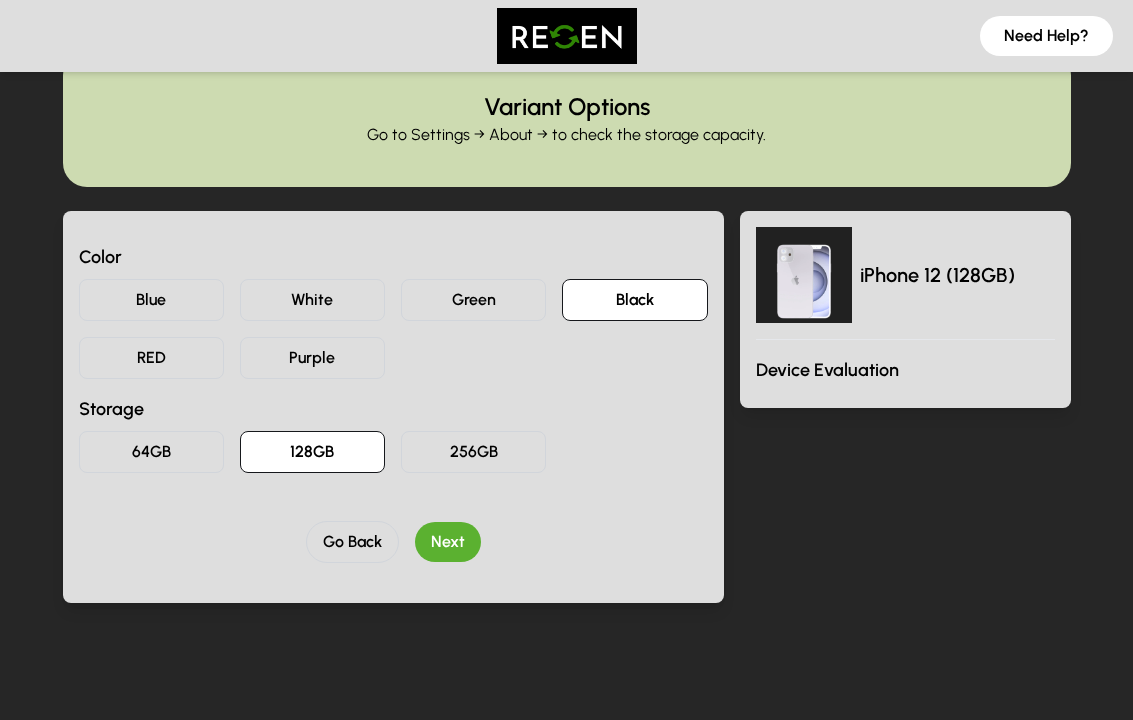 click on "Next" at bounding box center (448, 542) 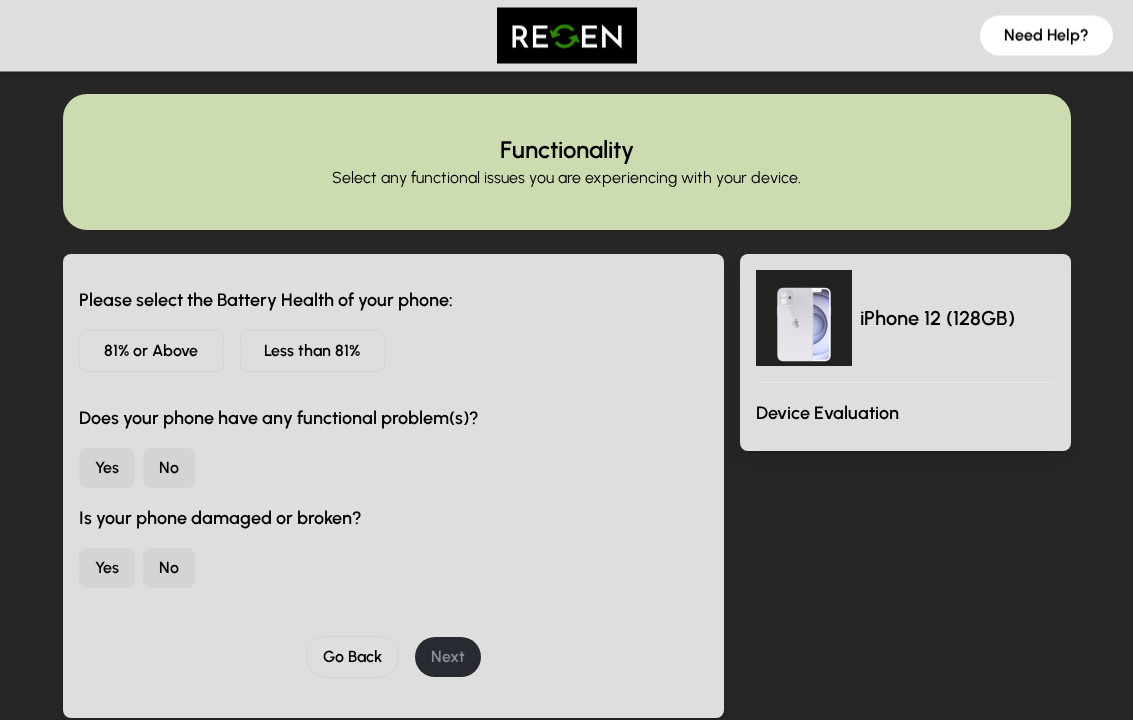 scroll, scrollTop: 0, scrollLeft: 0, axis: both 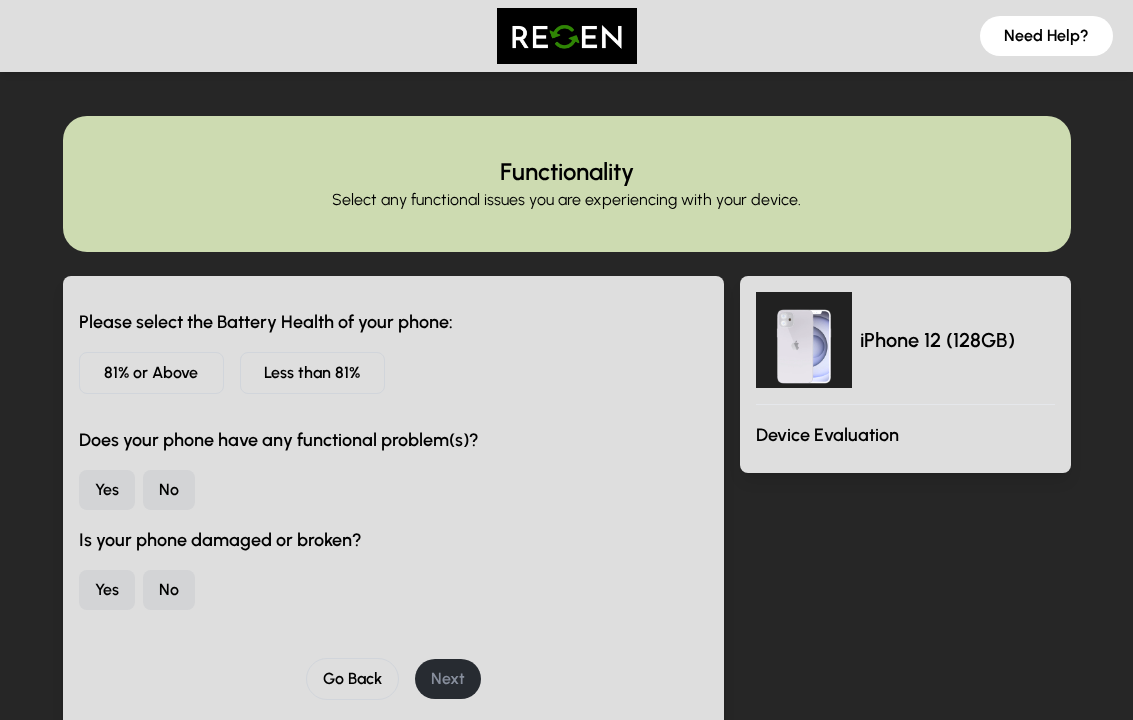 click on "81% or Above" at bounding box center [151, 373] 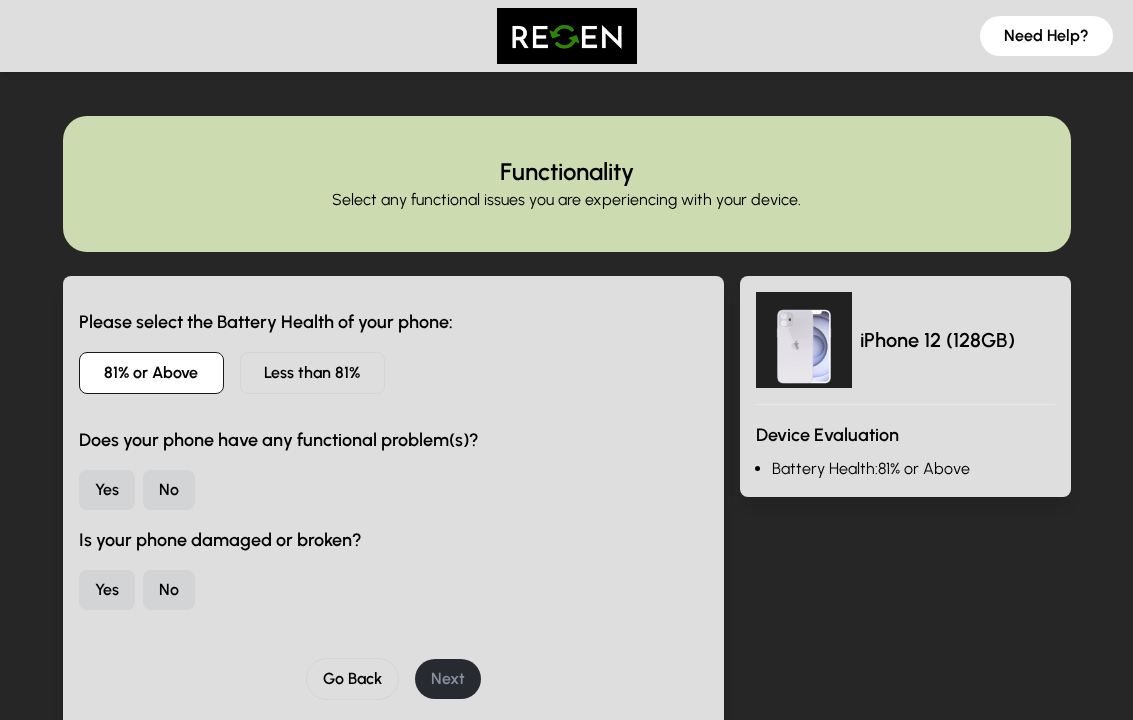 click on "No" at bounding box center [169, 490] 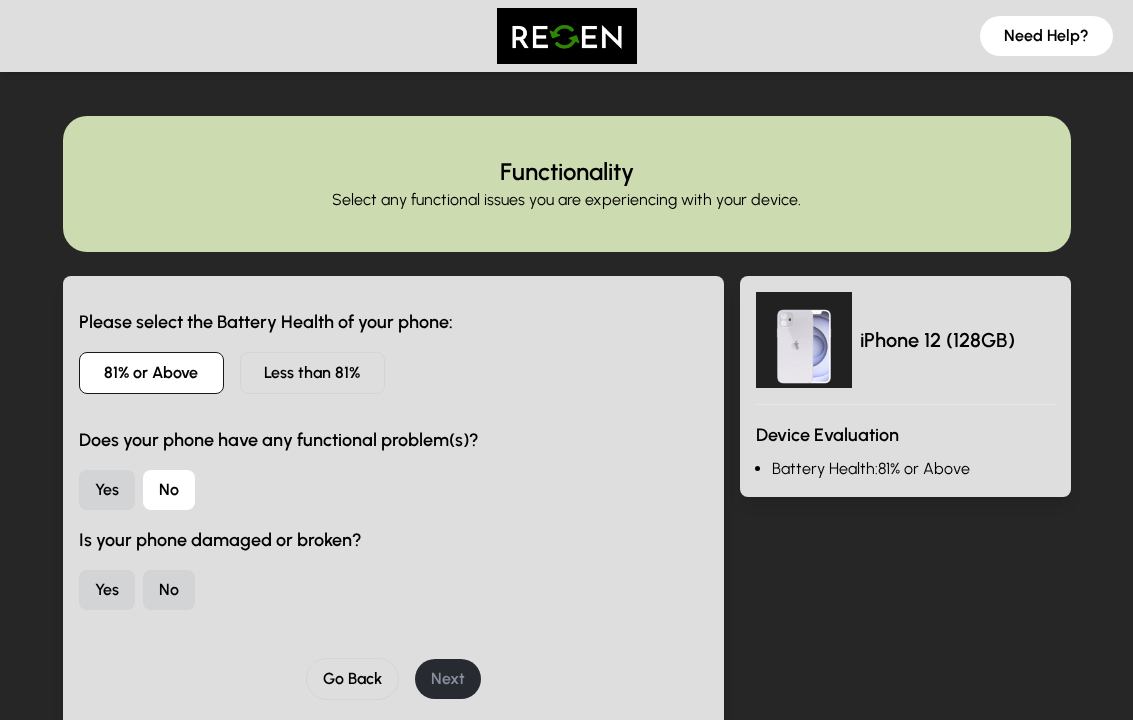 click on "No" at bounding box center [169, 590] 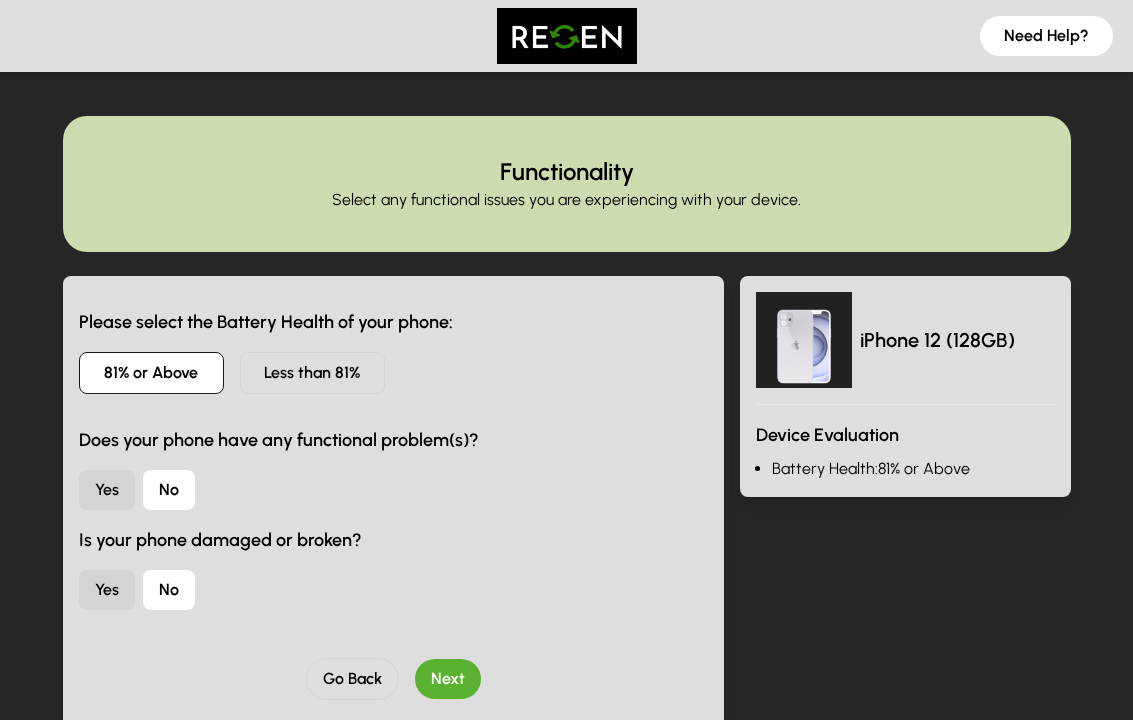 click on "Next" at bounding box center (448, 679) 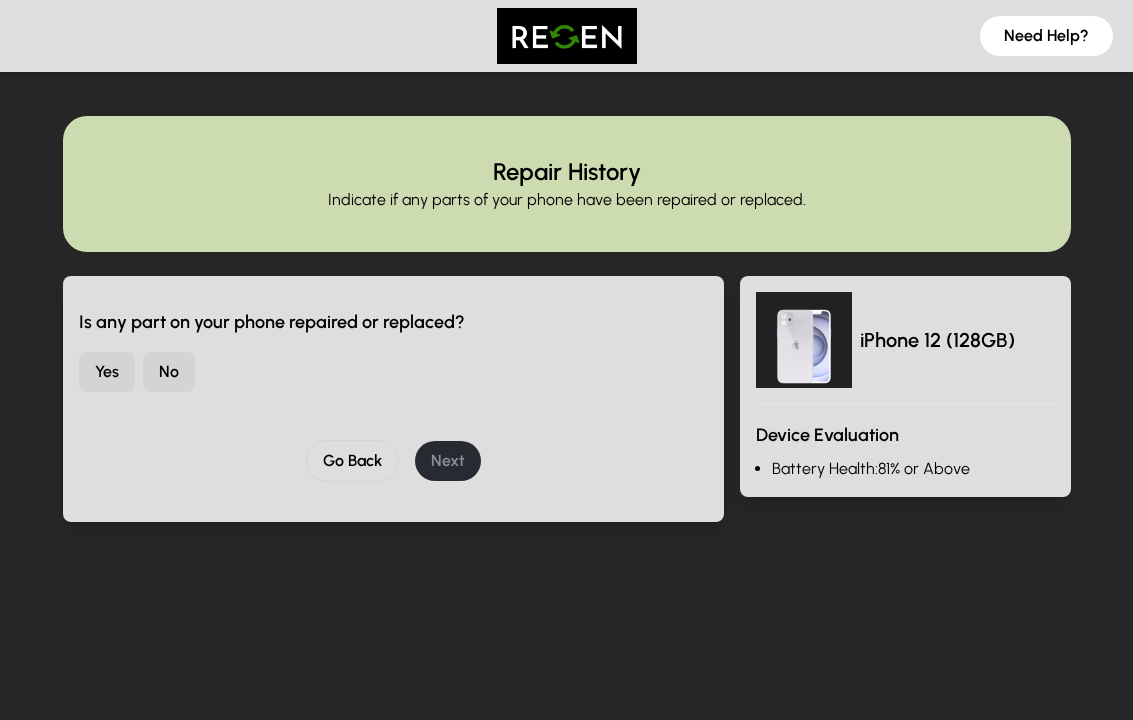 click on "No" at bounding box center [169, 372] 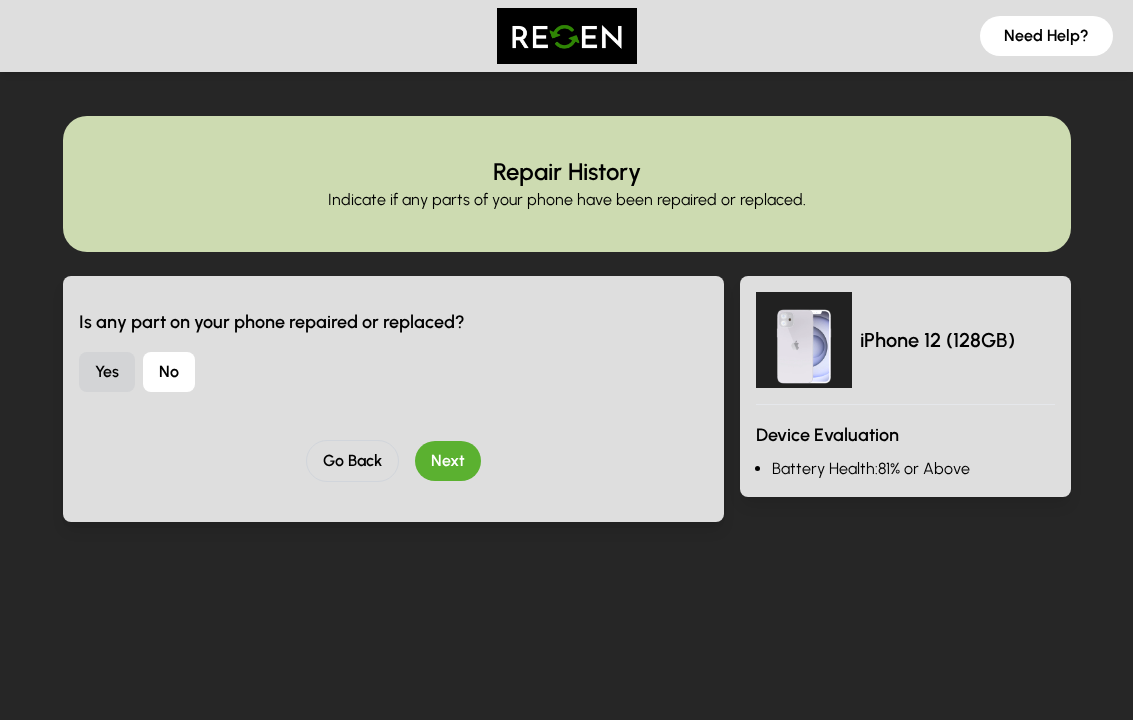 click on "Next" at bounding box center [448, 461] 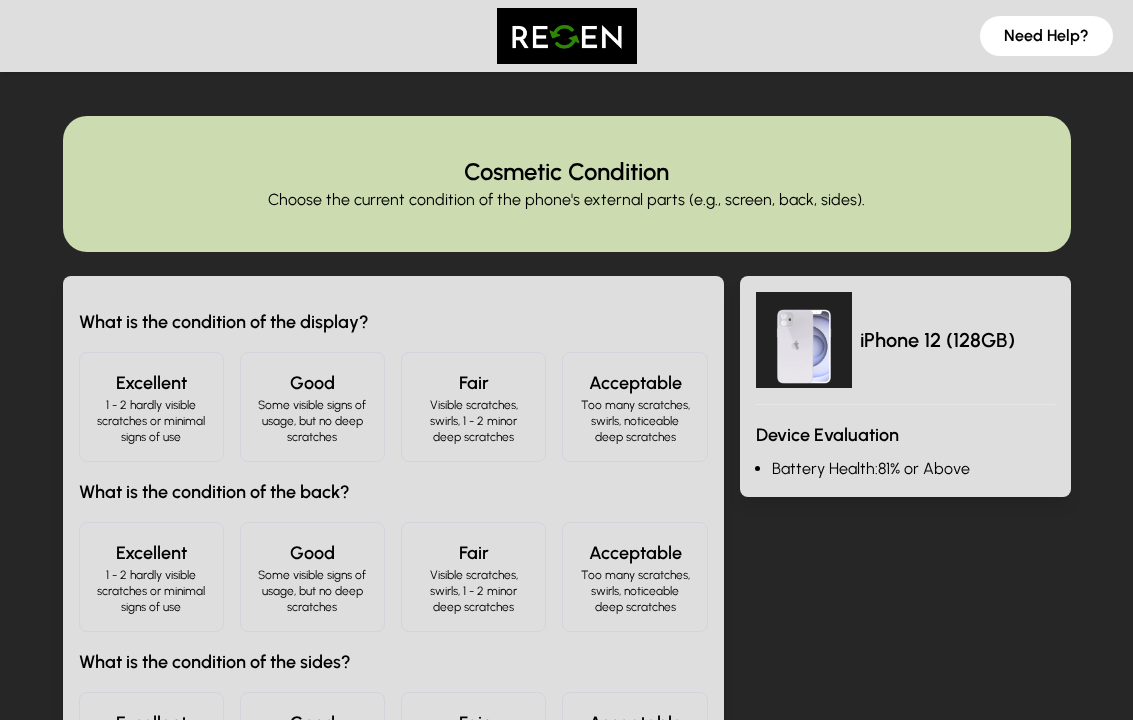 click on "1 - 2 hardly visible scratches or minimal signs of use" at bounding box center [151, 421] 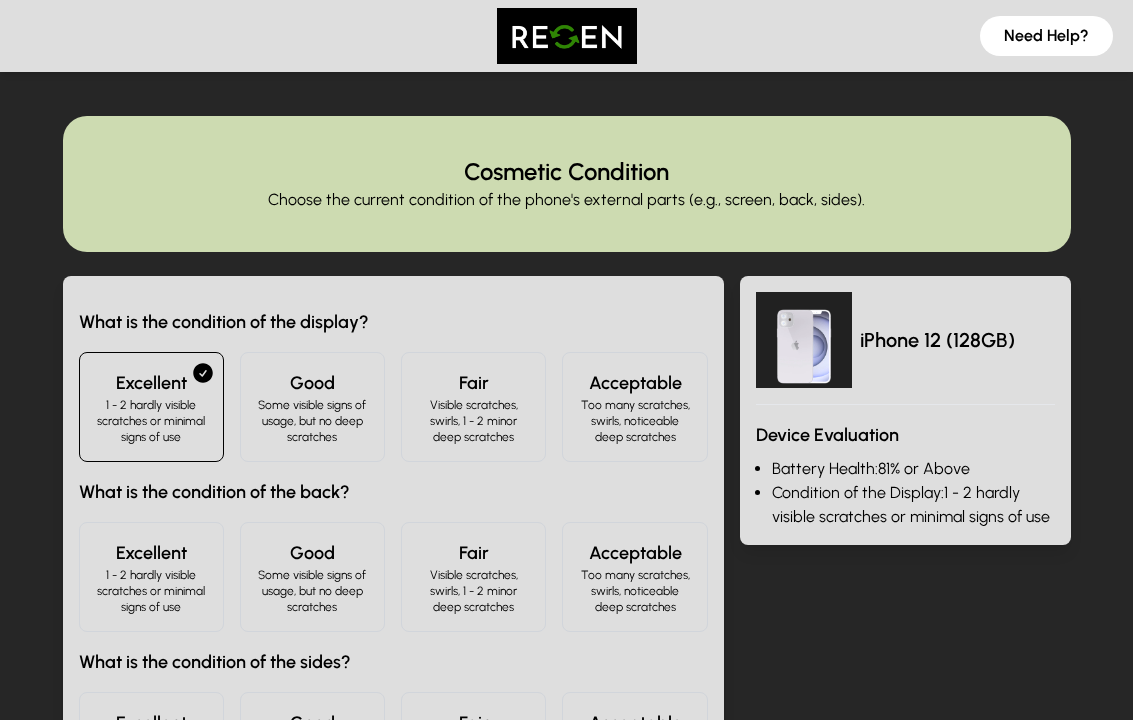 click on "1 - 2 hardly visible scratches or minimal signs of use" at bounding box center (151, 591) 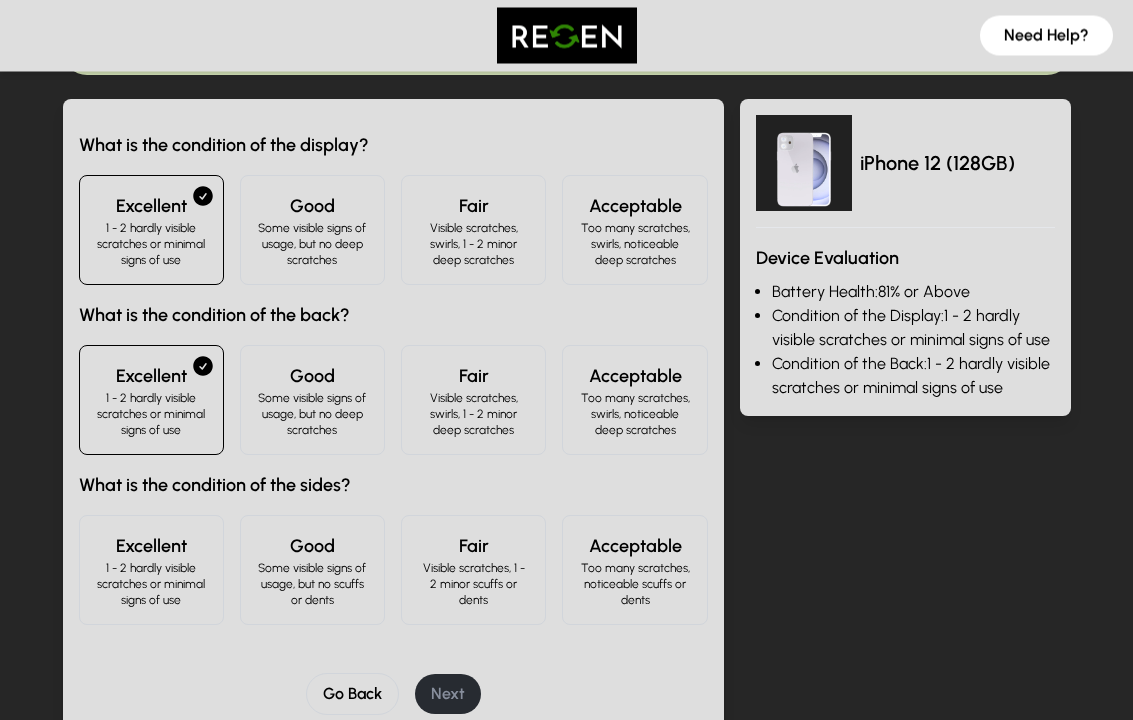 scroll, scrollTop: 211, scrollLeft: 0, axis: vertical 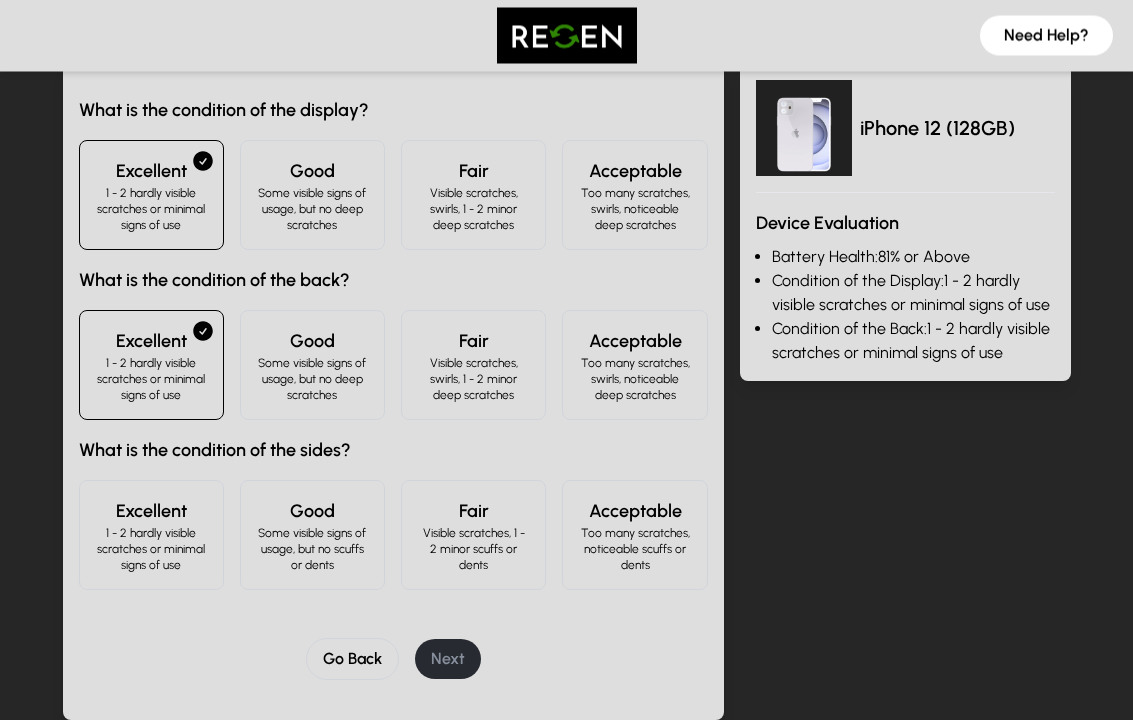 click on "1 - 2 hardly visible scratches or minimal signs of use" at bounding box center [151, 550] 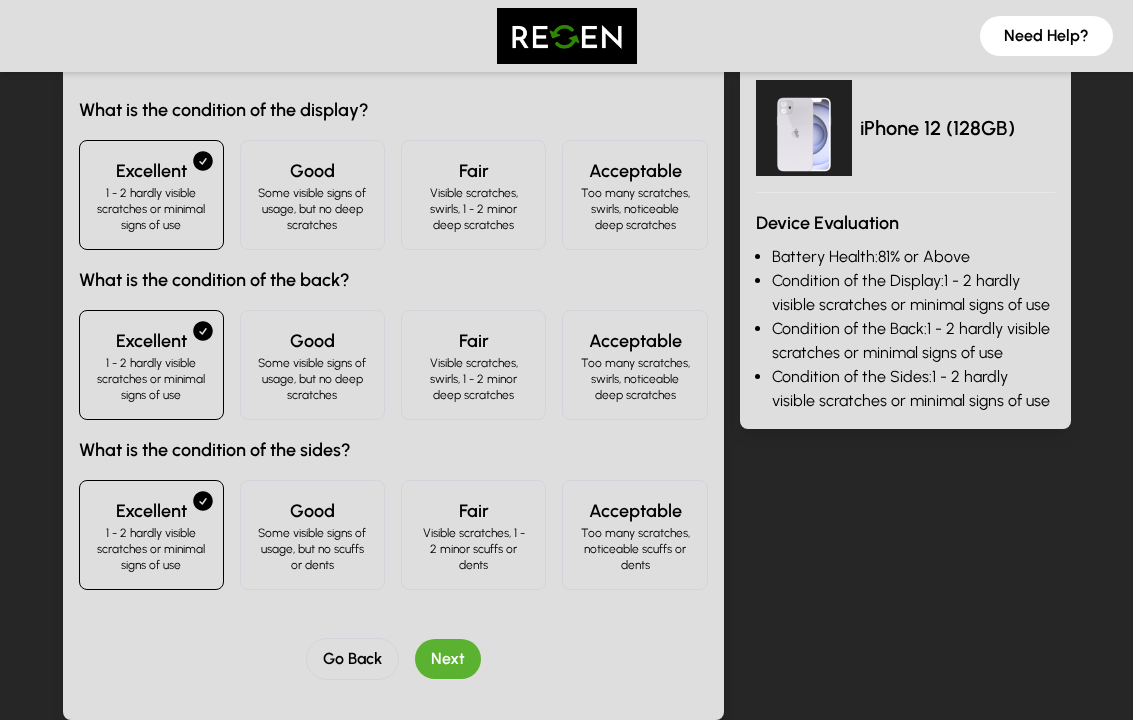 click on "Next" at bounding box center (448, 659) 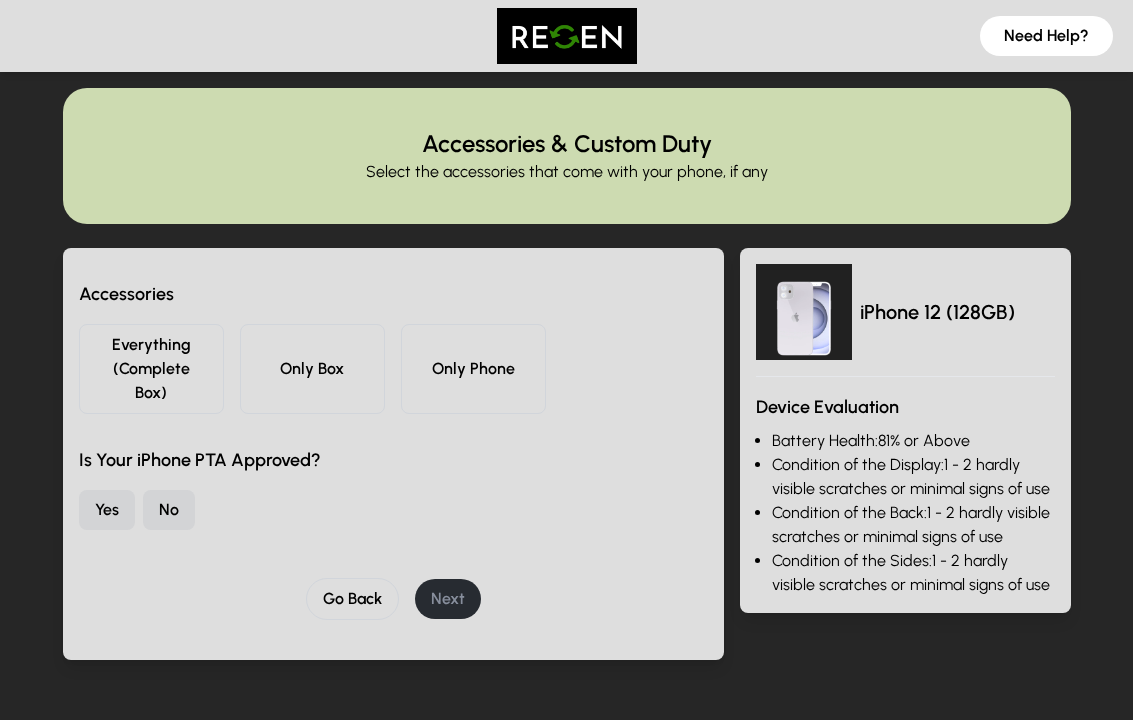 scroll, scrollTop: 0, scrollLeft: 0, axis: both 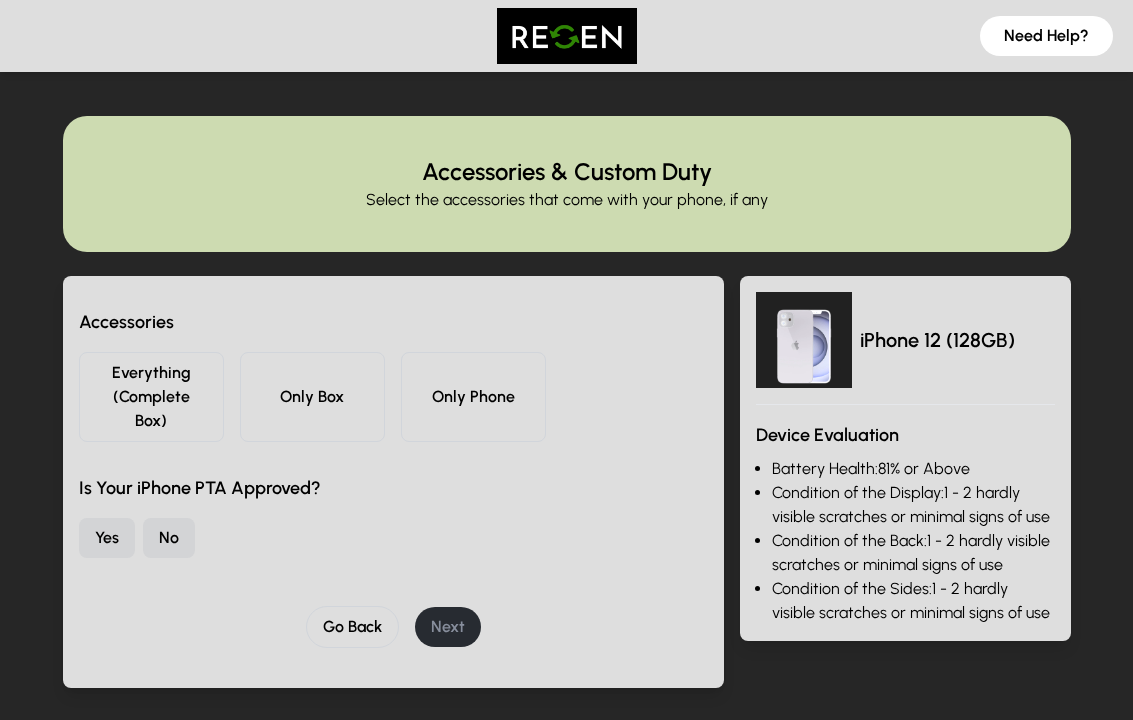 click on "Everything (Complete Box)" at bounding box center [151, 397] 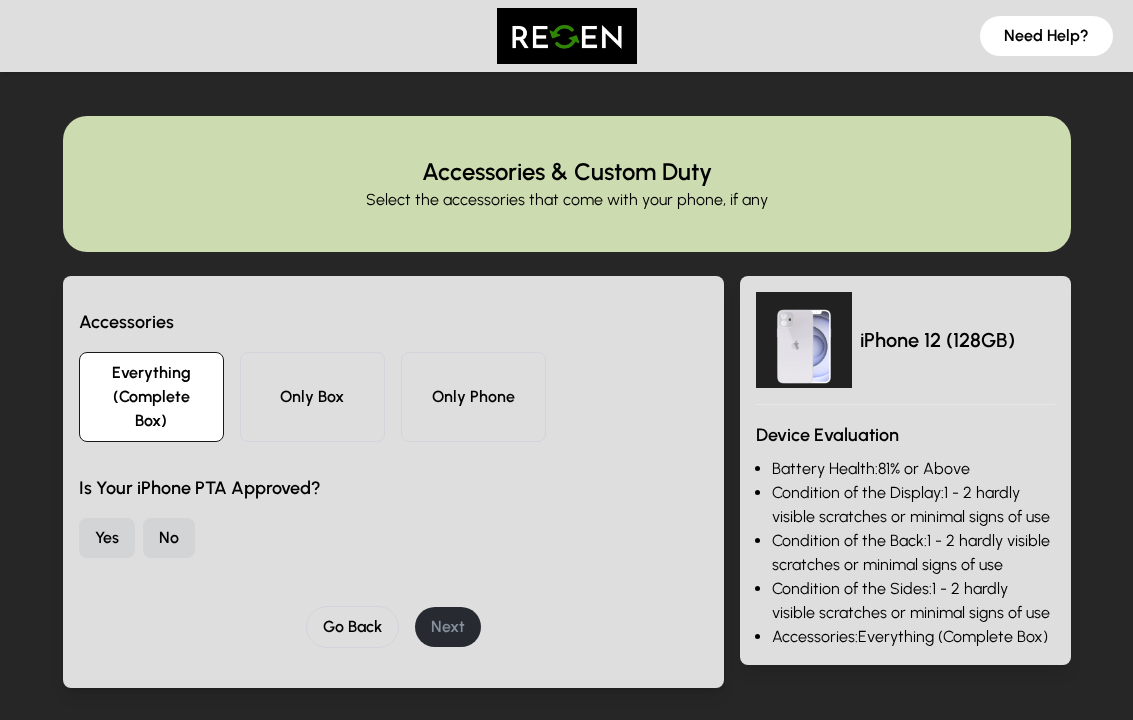 click on "Yes" at bounding box center (107, 538) 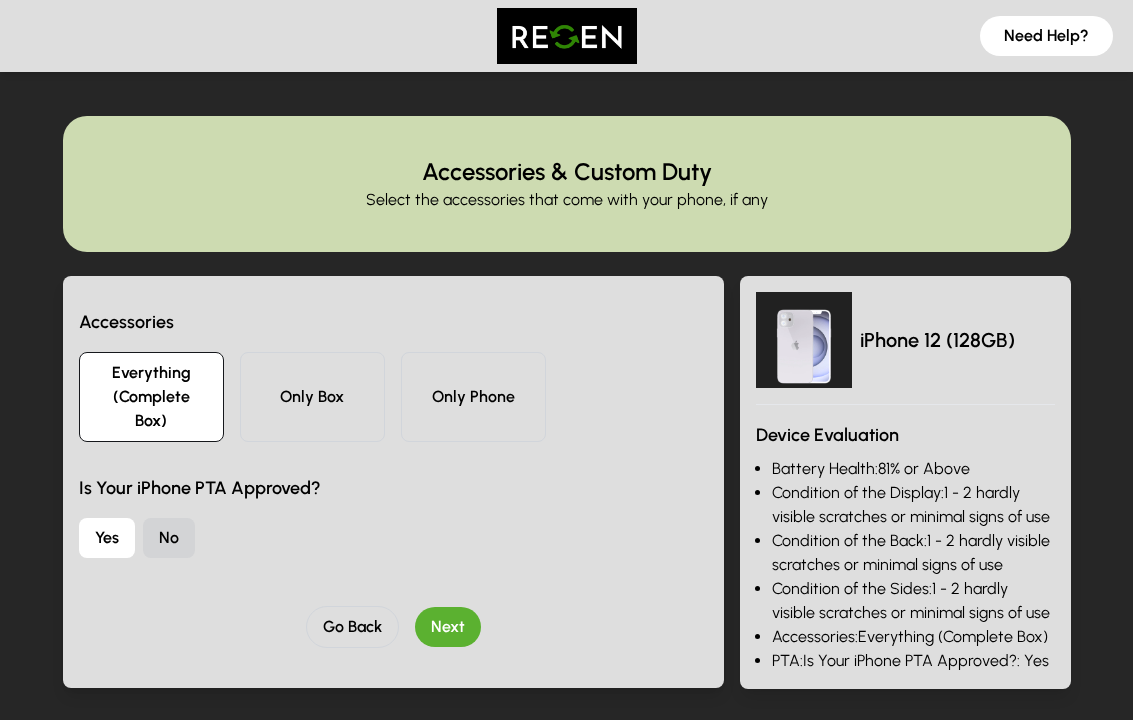 click on "Next" at bounding box center [448, 627] 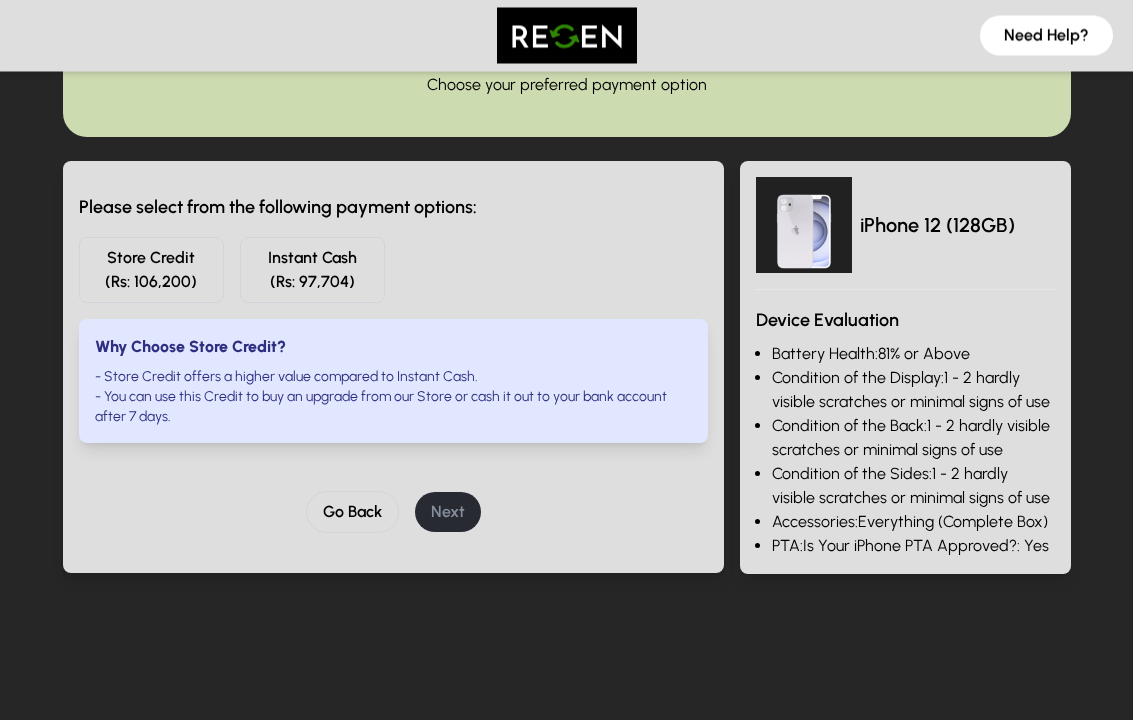 scroll, scrollTop: 117, scrollLeft: 0, axis: vertical 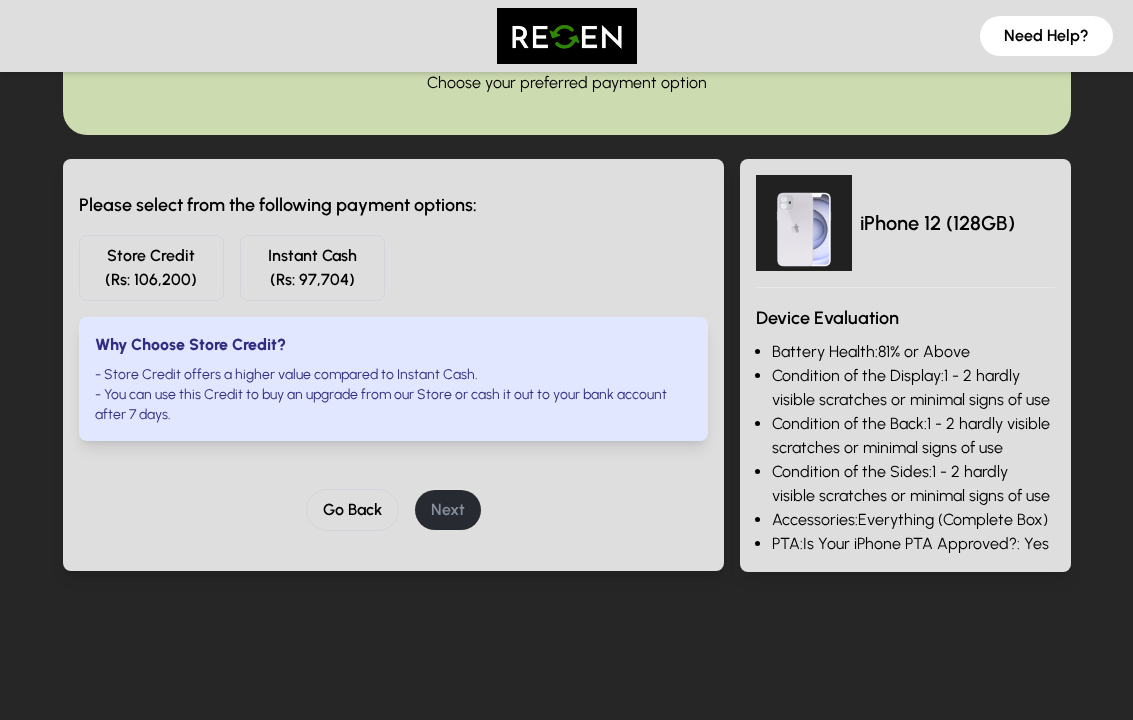 click on "Store Credit (Rs: 106,200)" at bounding box center [151, 268] 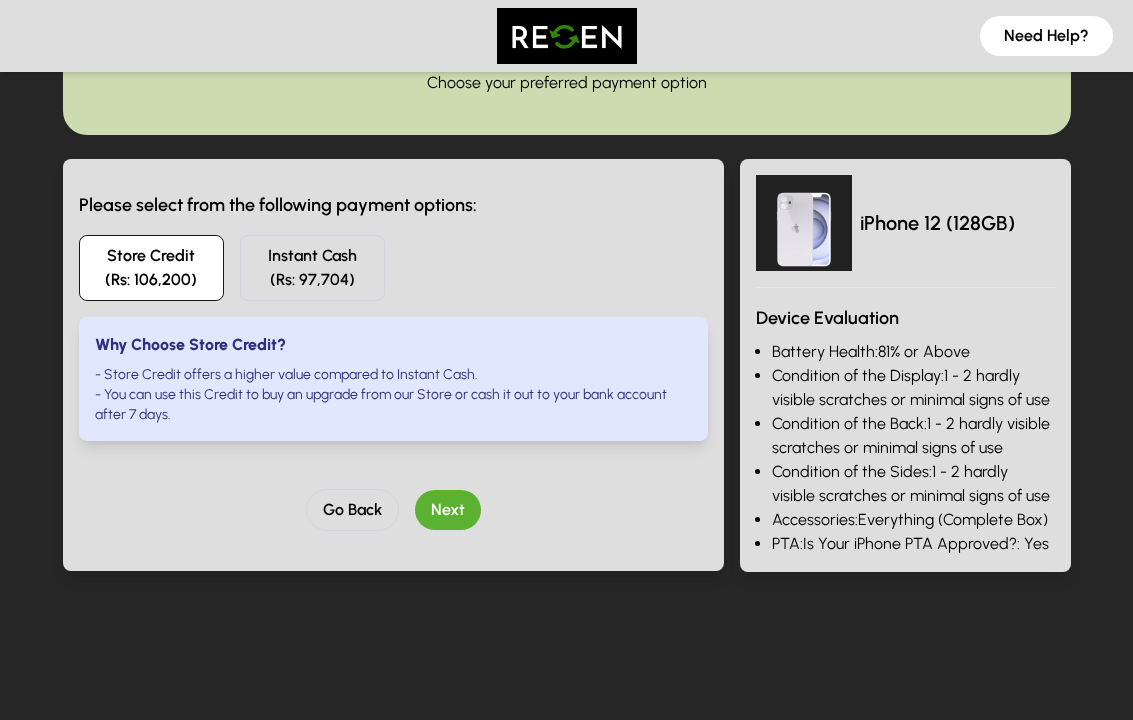 click on "Next" at bounding box center (448, 510) 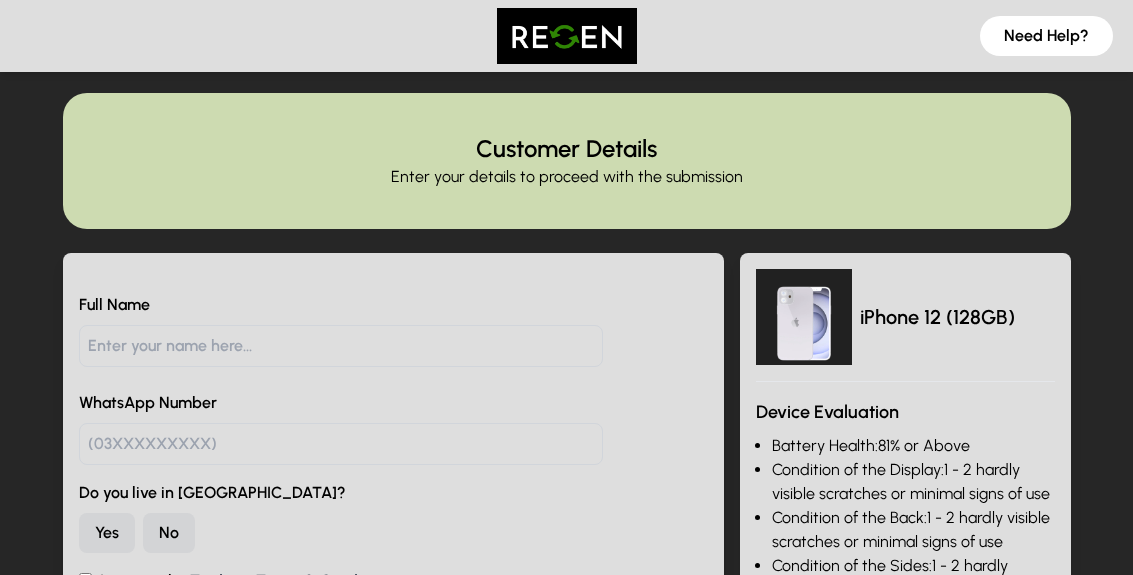 scroll, scrollTop: 21, scrollLeft: 0, axis: vertical 